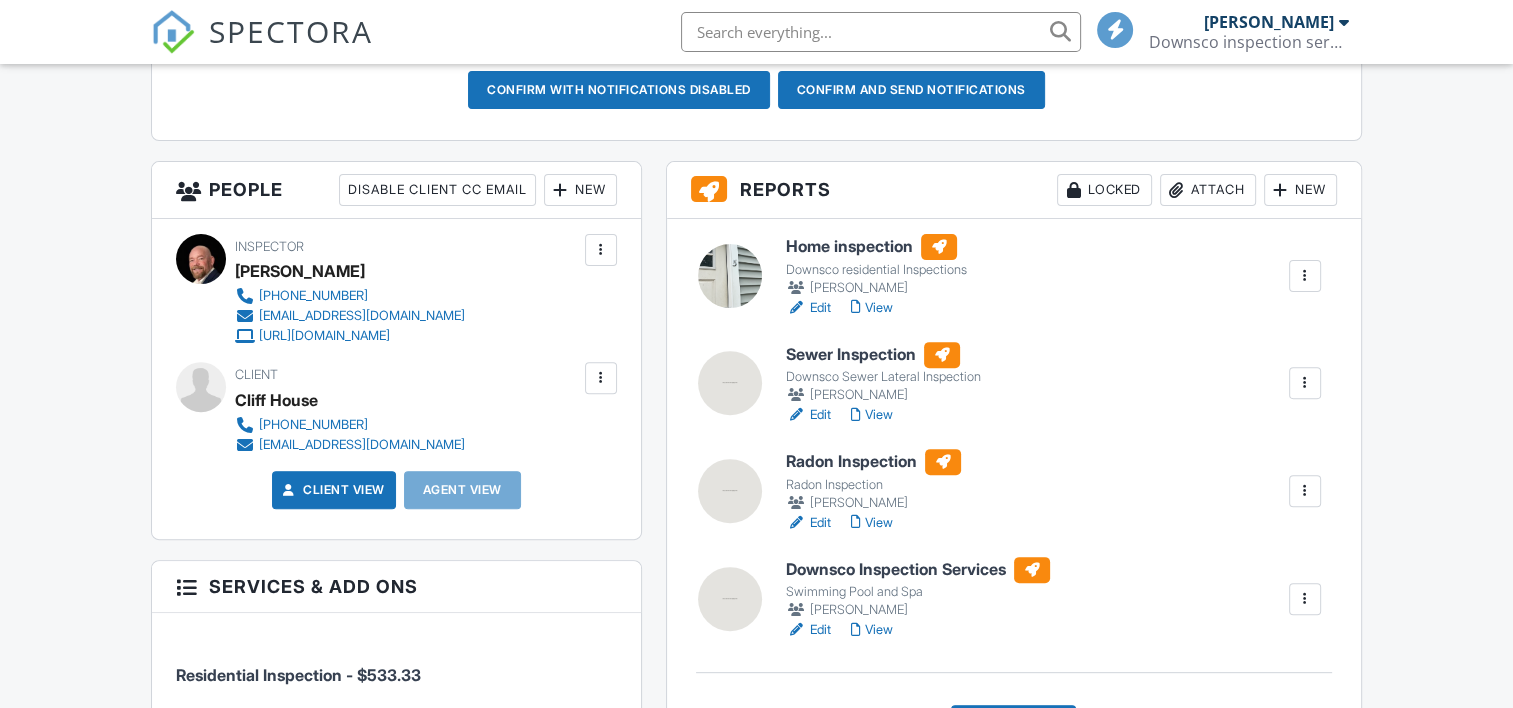 scroll, scrollTop: 619, scrollLeft: 0, axis: vertical 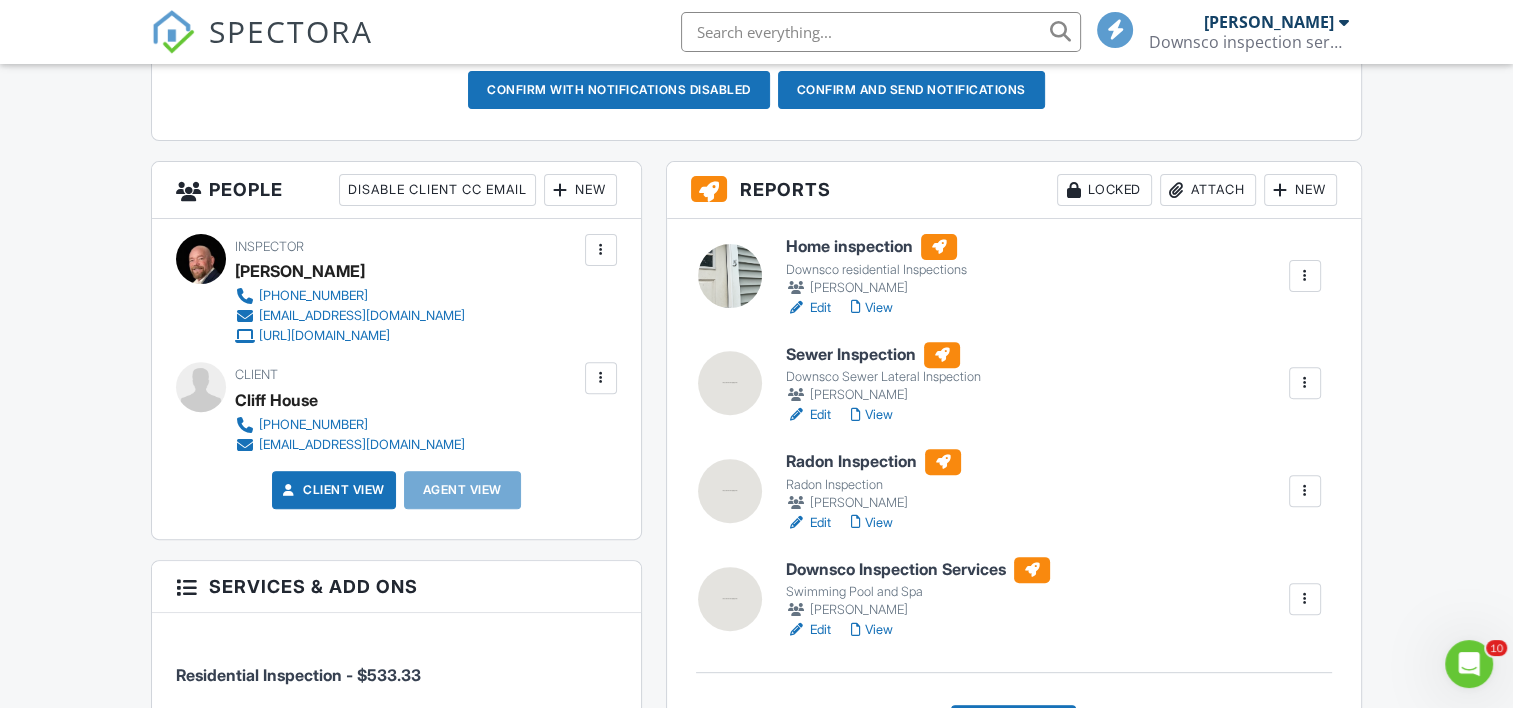 click on "Edit" at bounding box center [808, 308] 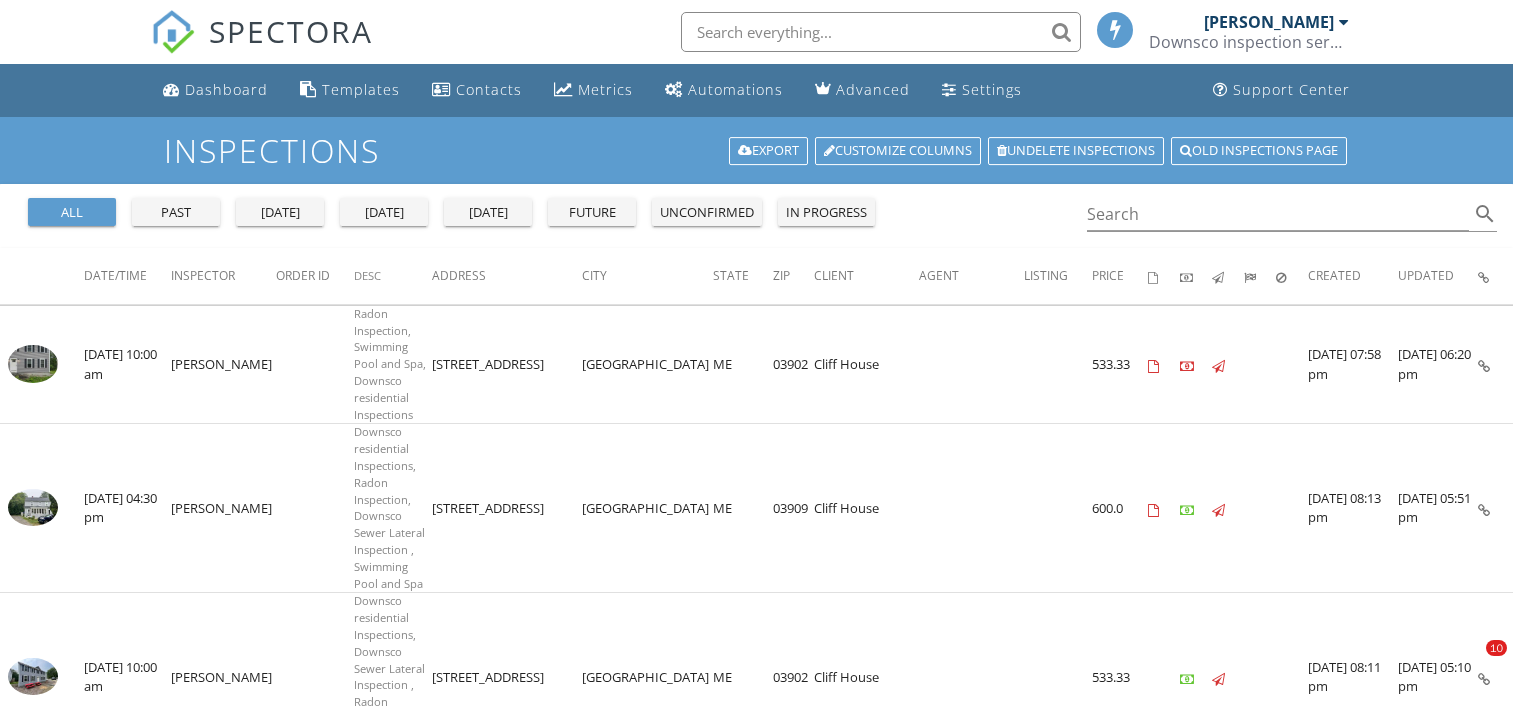 scroll, scrollTop: 800, scrollLeft: 0, axis: vertical 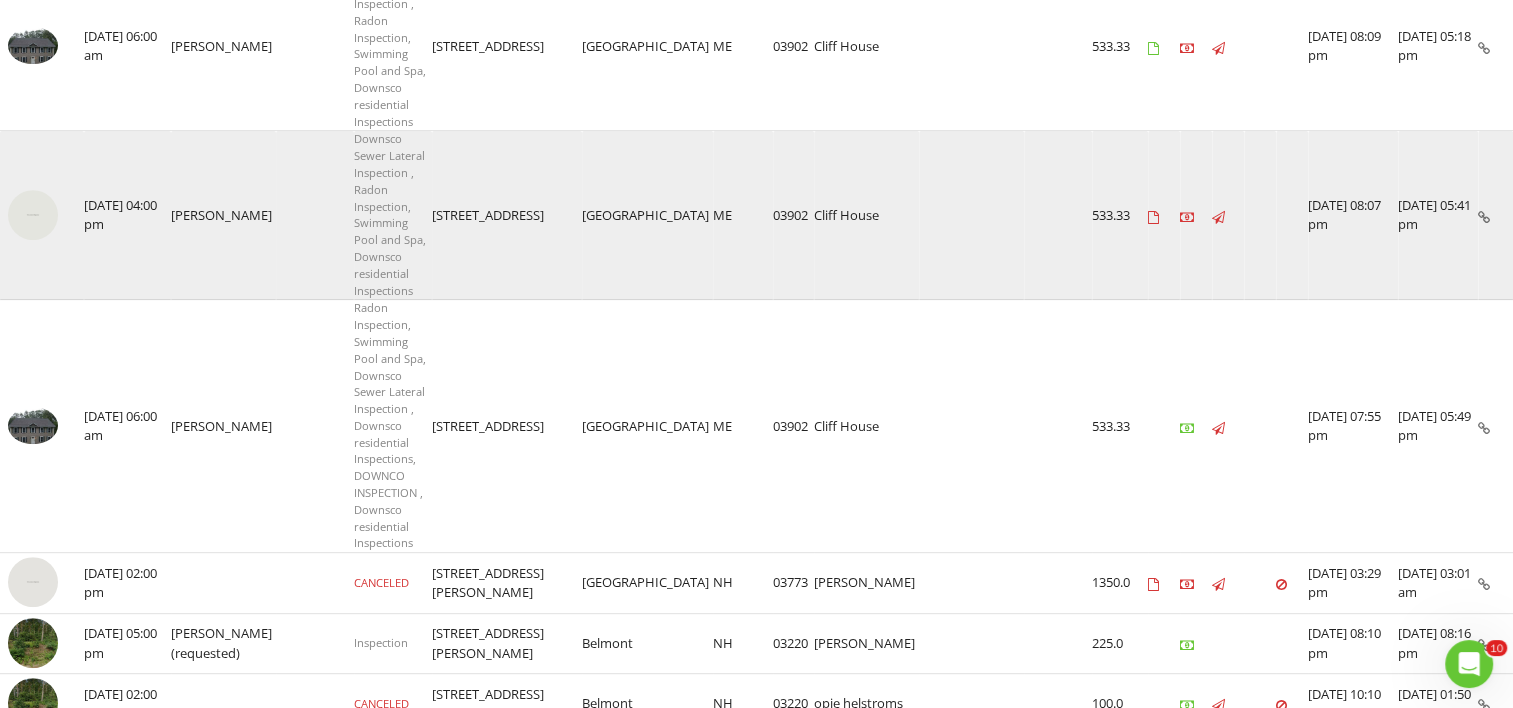 click at bounding box center (33, 215) 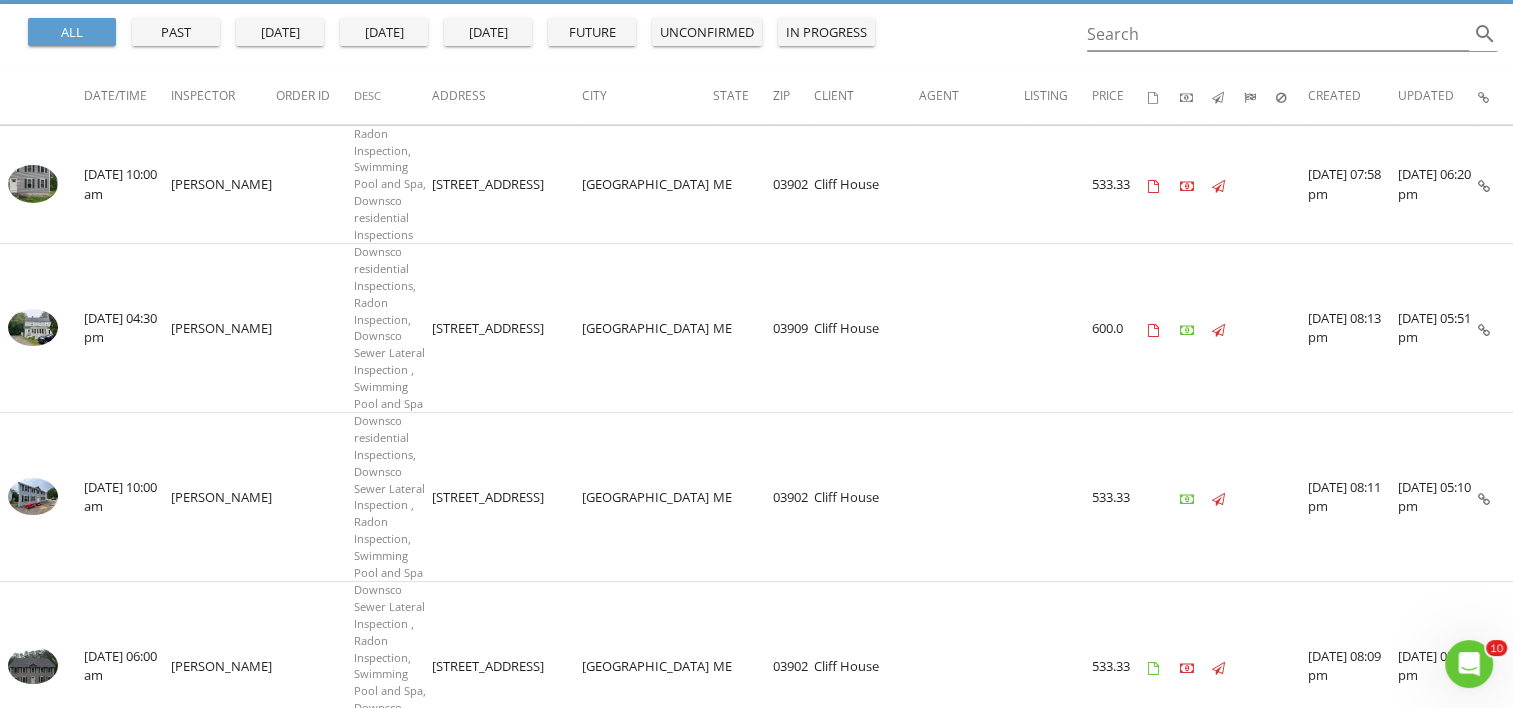 scroll, scrollTop: 13, scrollLeft: 0, axis: vertical 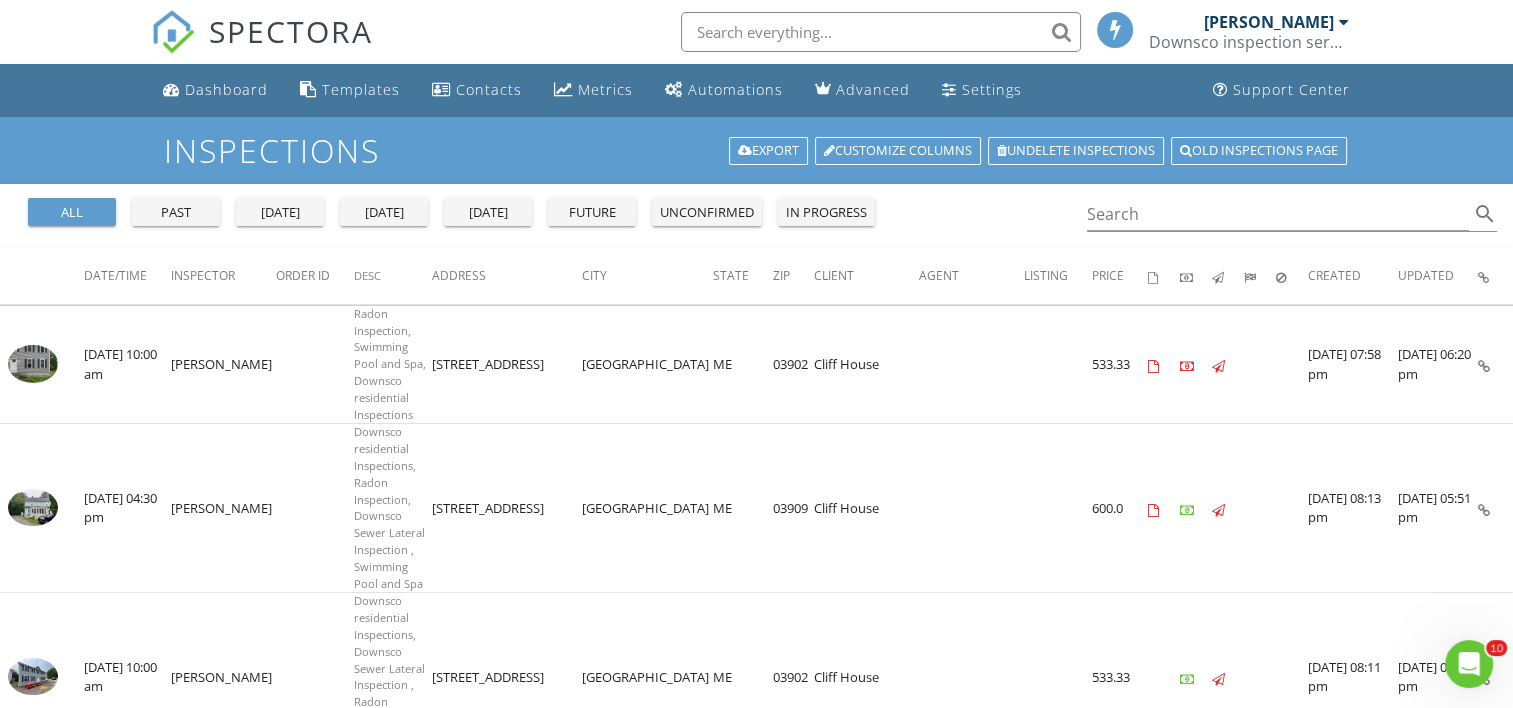 click at bounding box center [1344, 22] 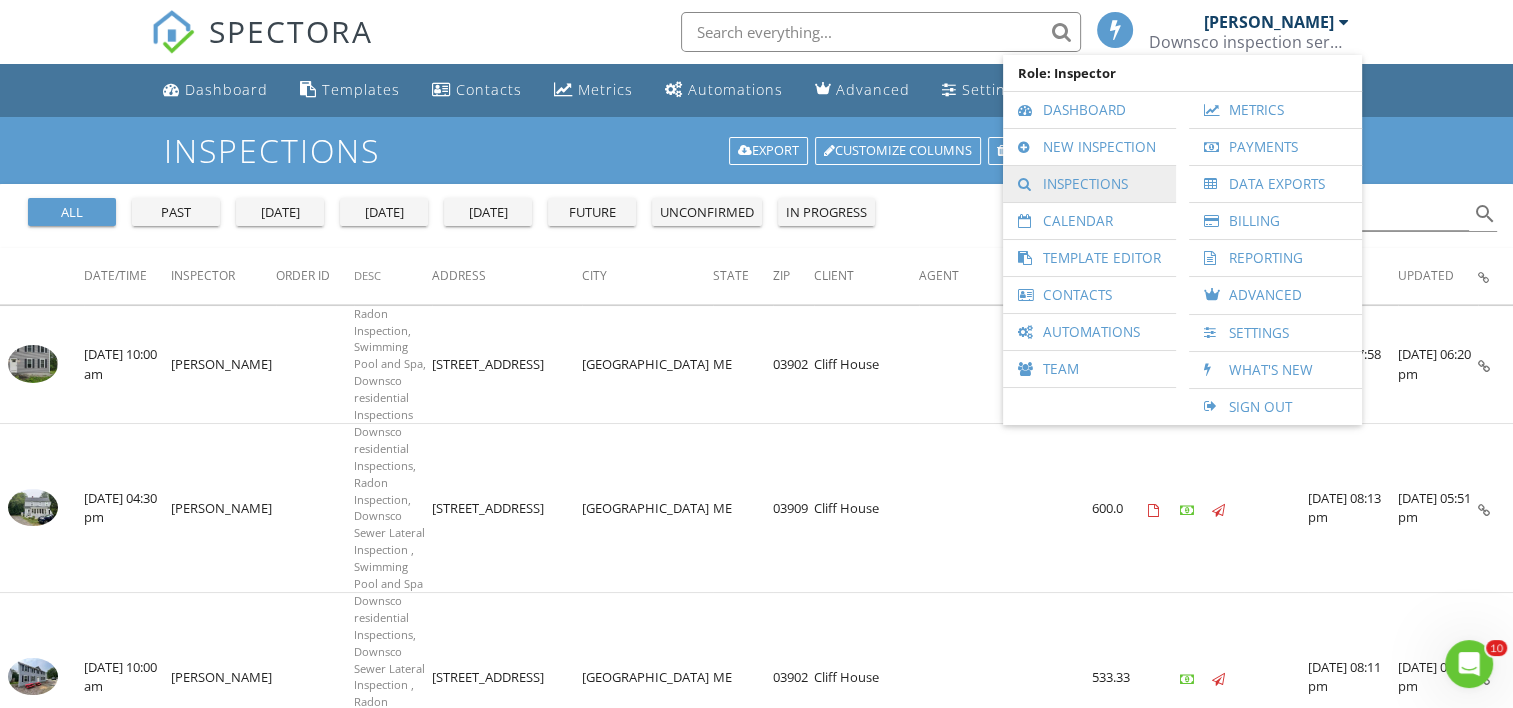 click on "Inspections" at bounding box center [1089, 184] 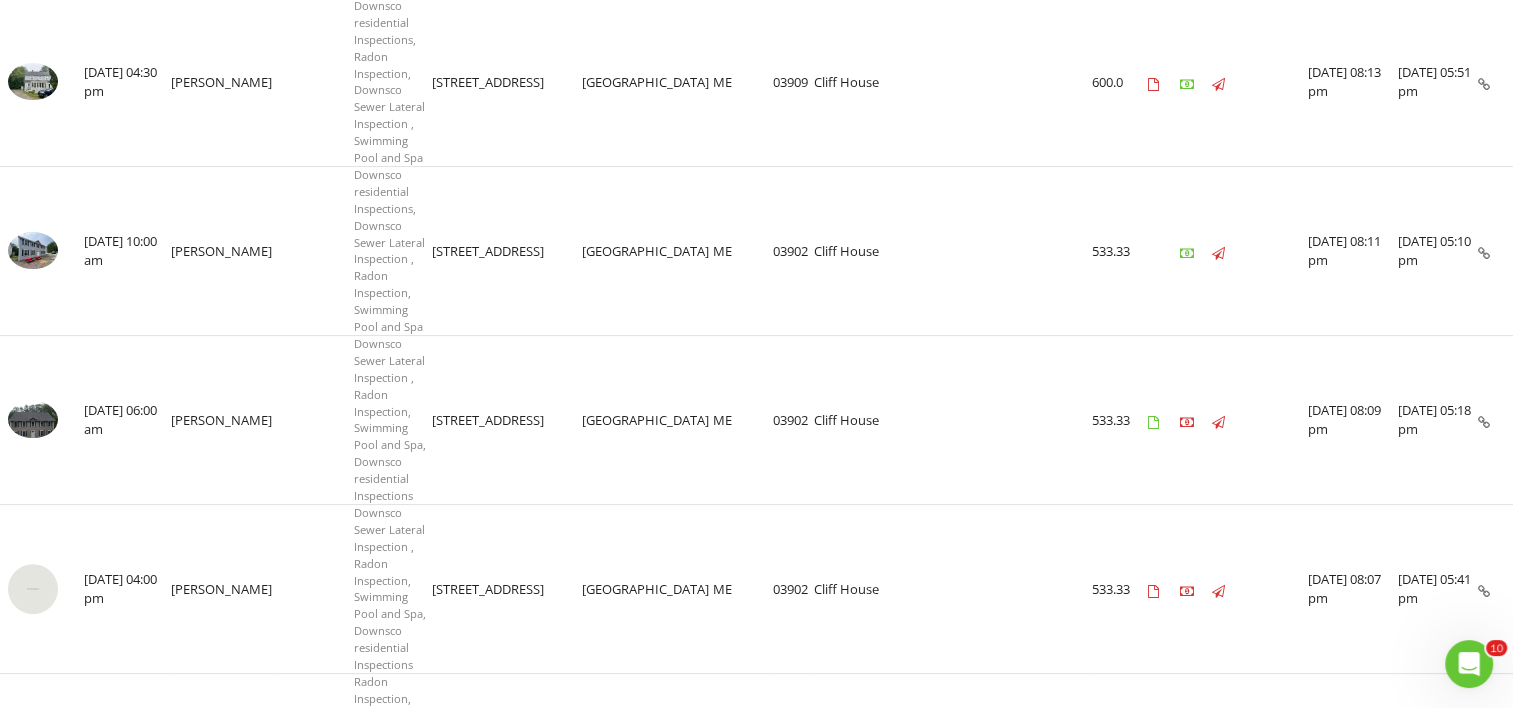 scroll, scrollTop: 564, scrollLeft: 0, axis: vertical 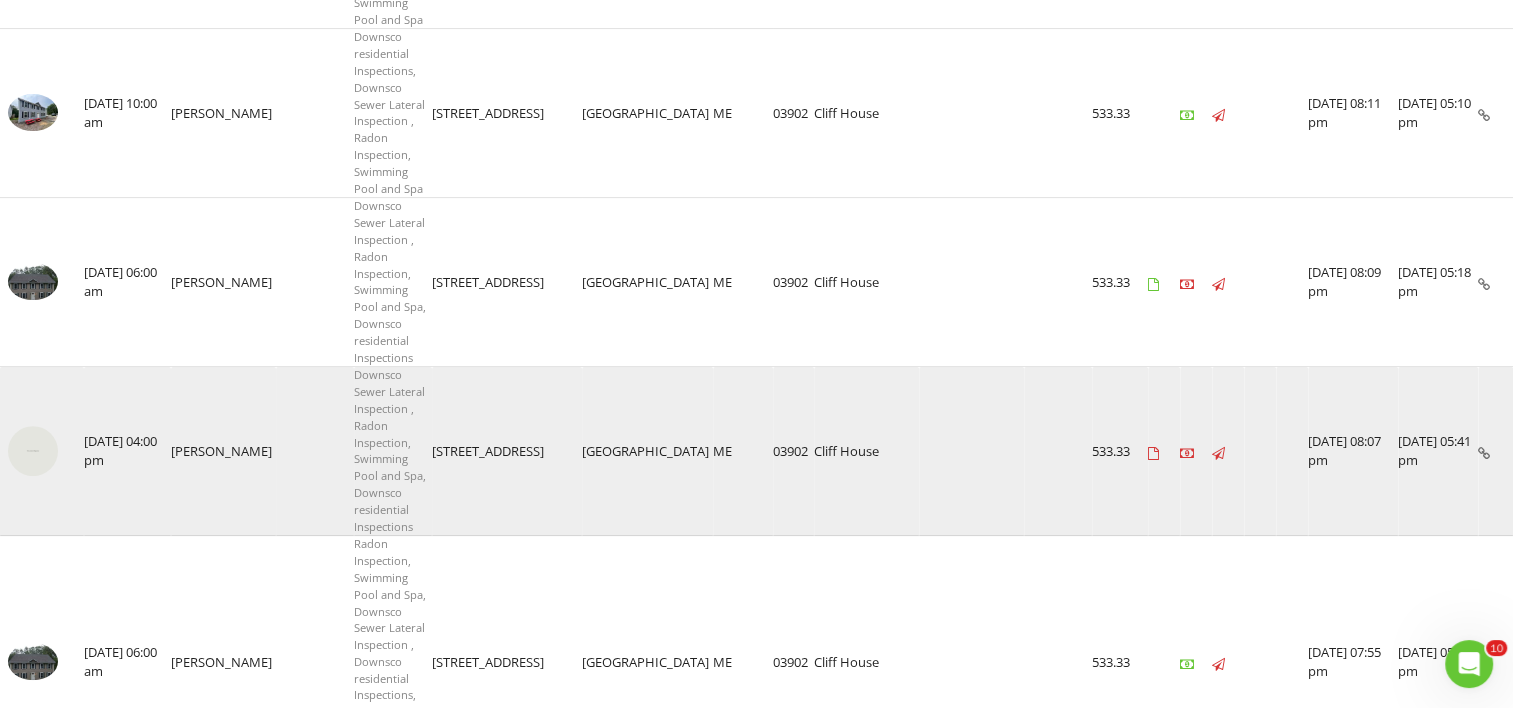 click on "07/11/2025 04:00 pm" at bounding box center (127, 451) 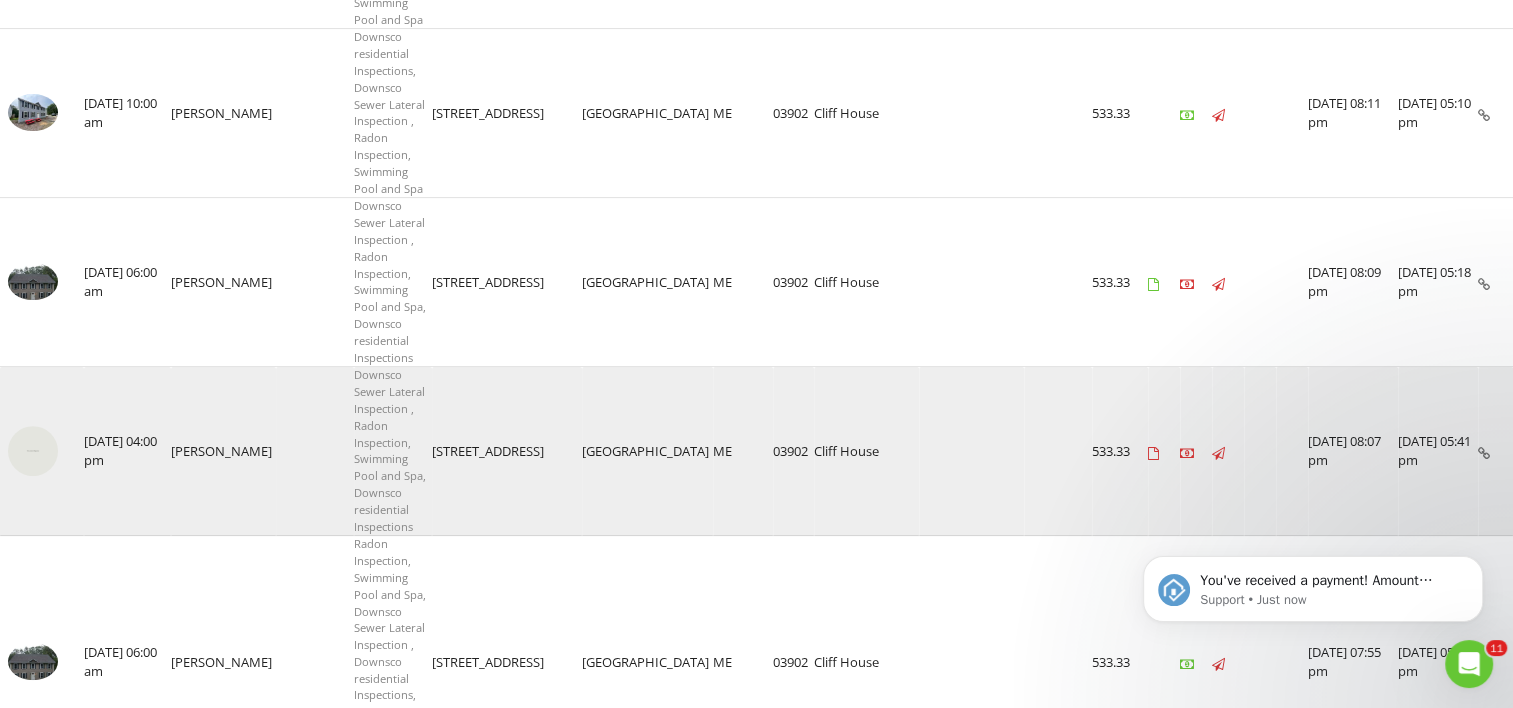 scroll, scrollTop: 0, scrollLeft: 0, axis: both 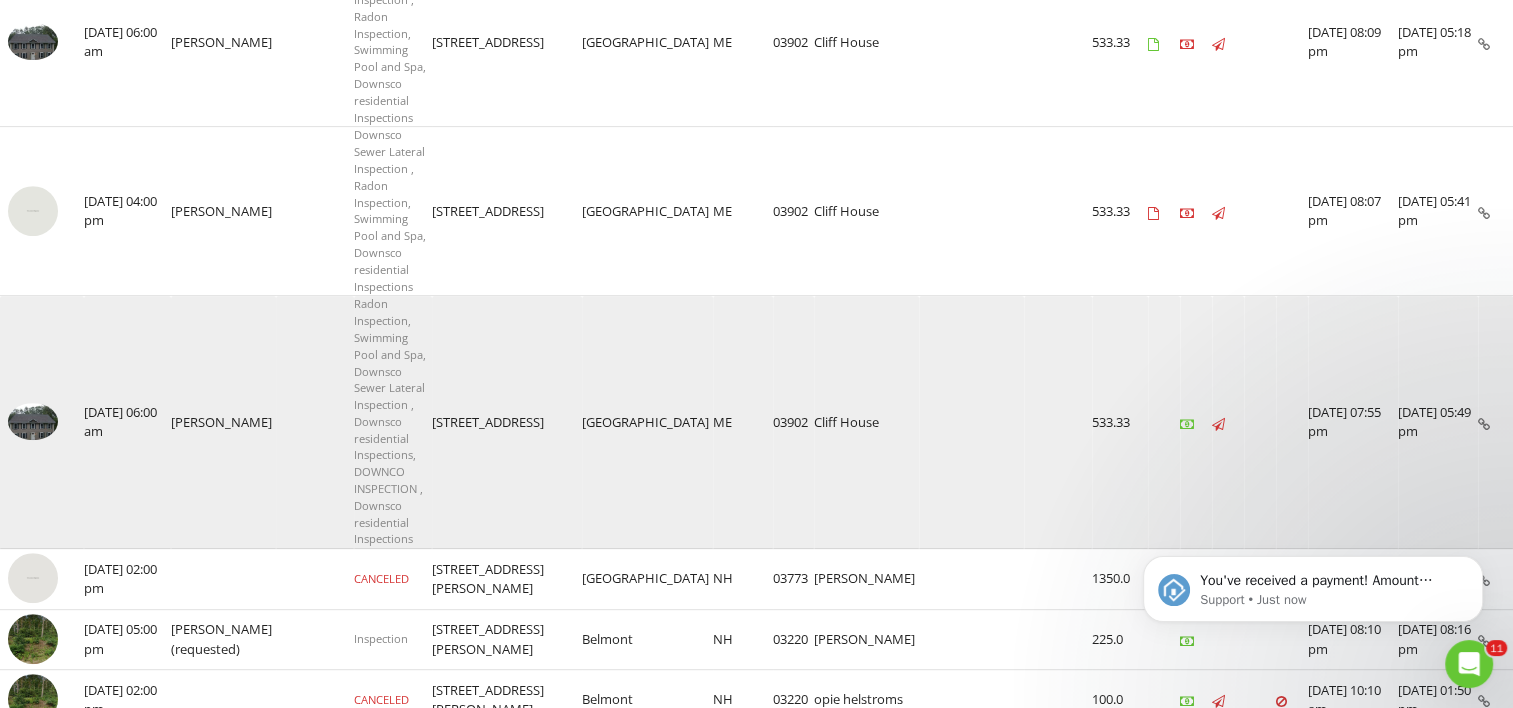 click at bounding box center (33, 422) 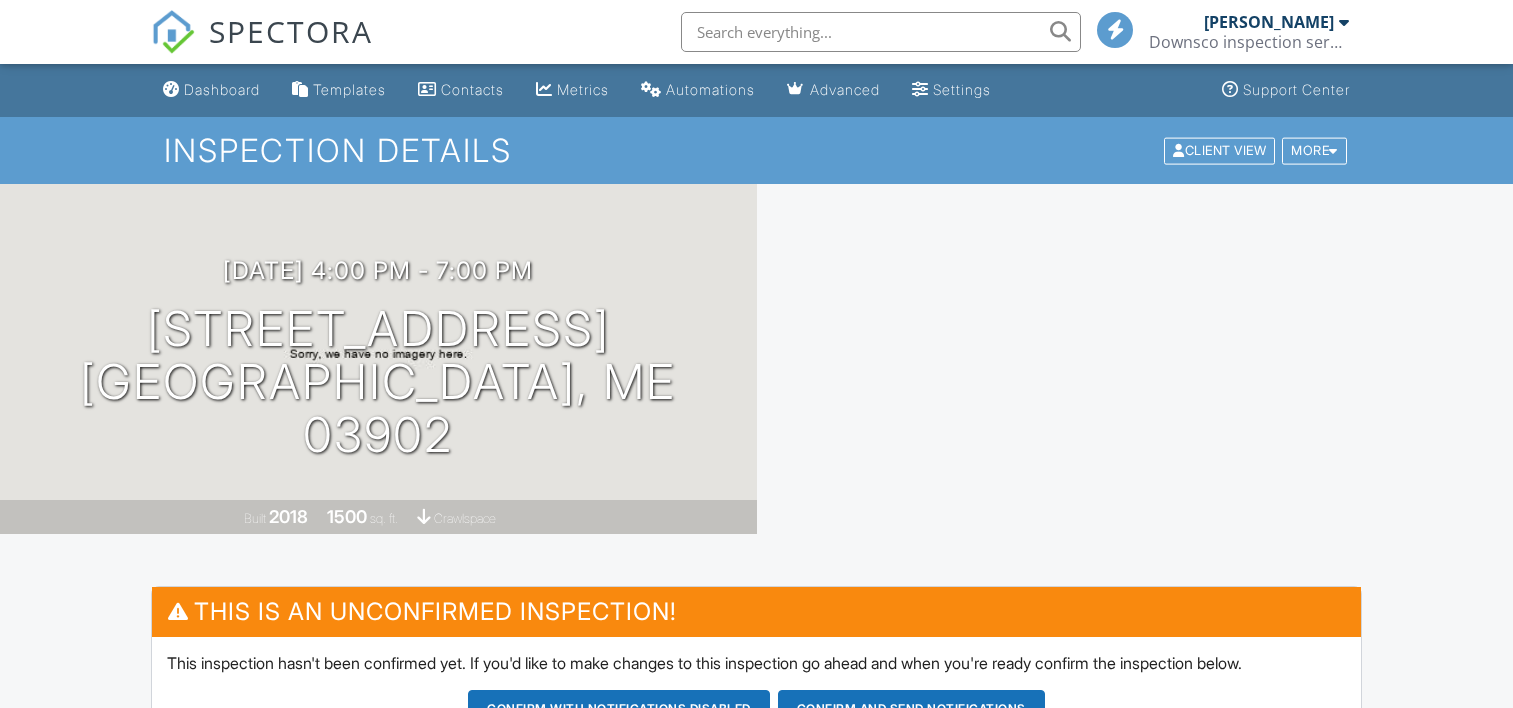 scroll, scrollTop: 0, scrollLeft: 0, axis: both 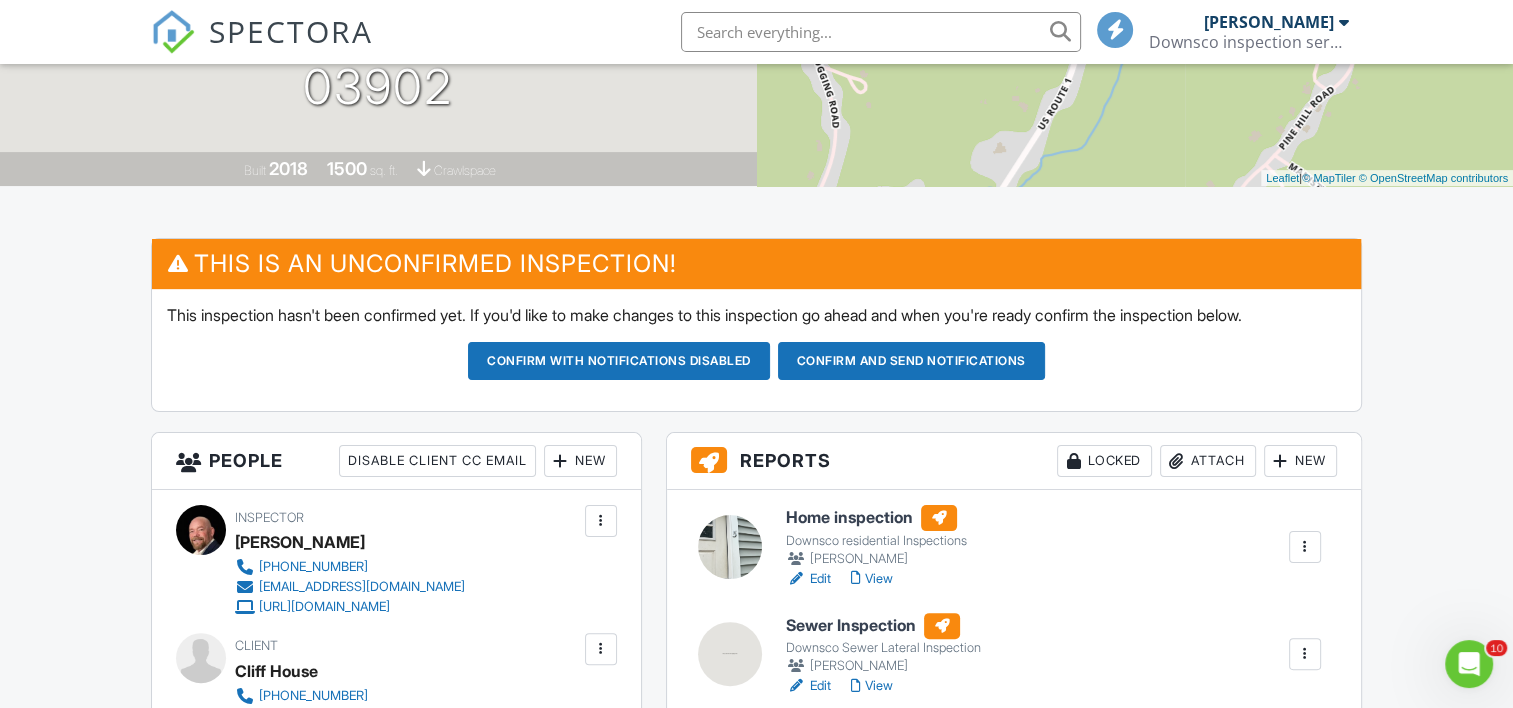 click at bounding box center (730, 547) 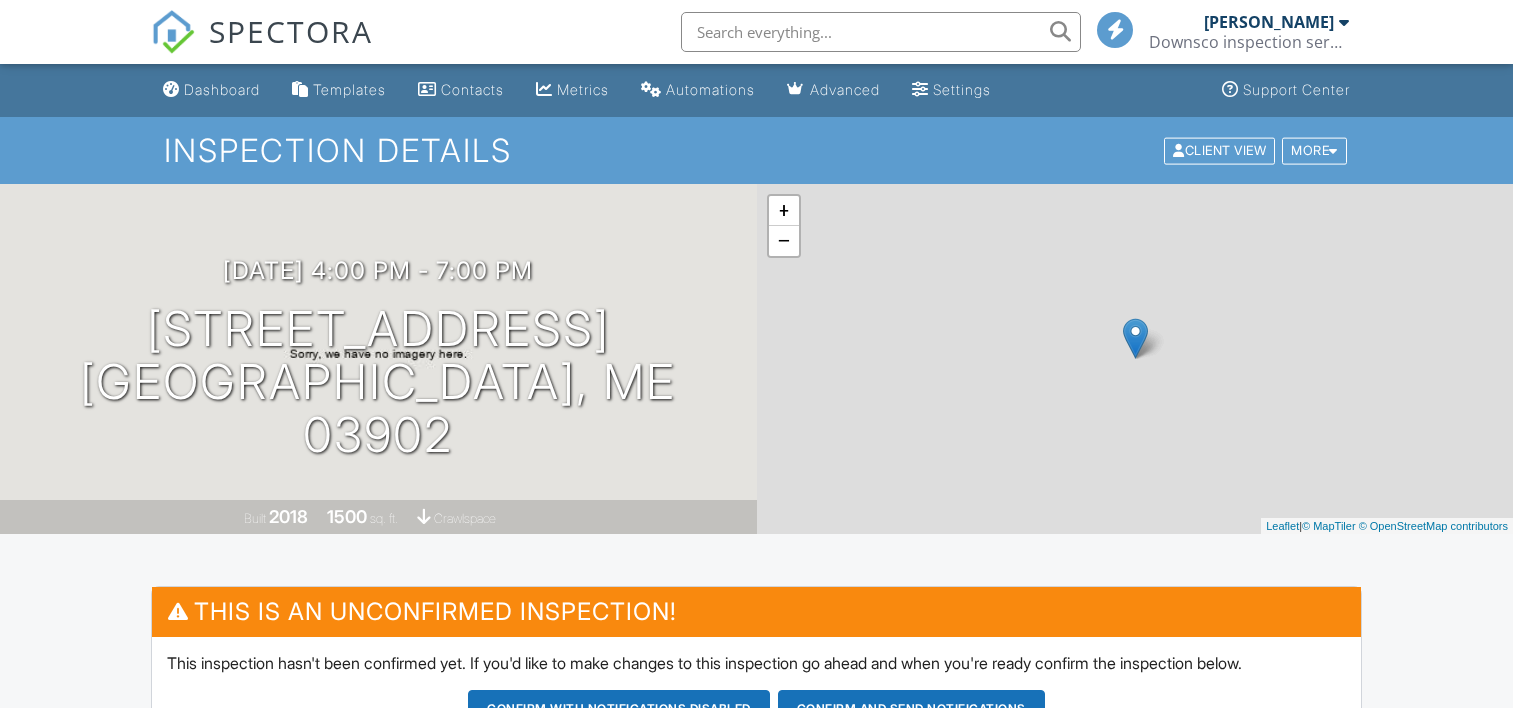 scroll, scrollTop: 0, scrollLeft: 0, axis: both 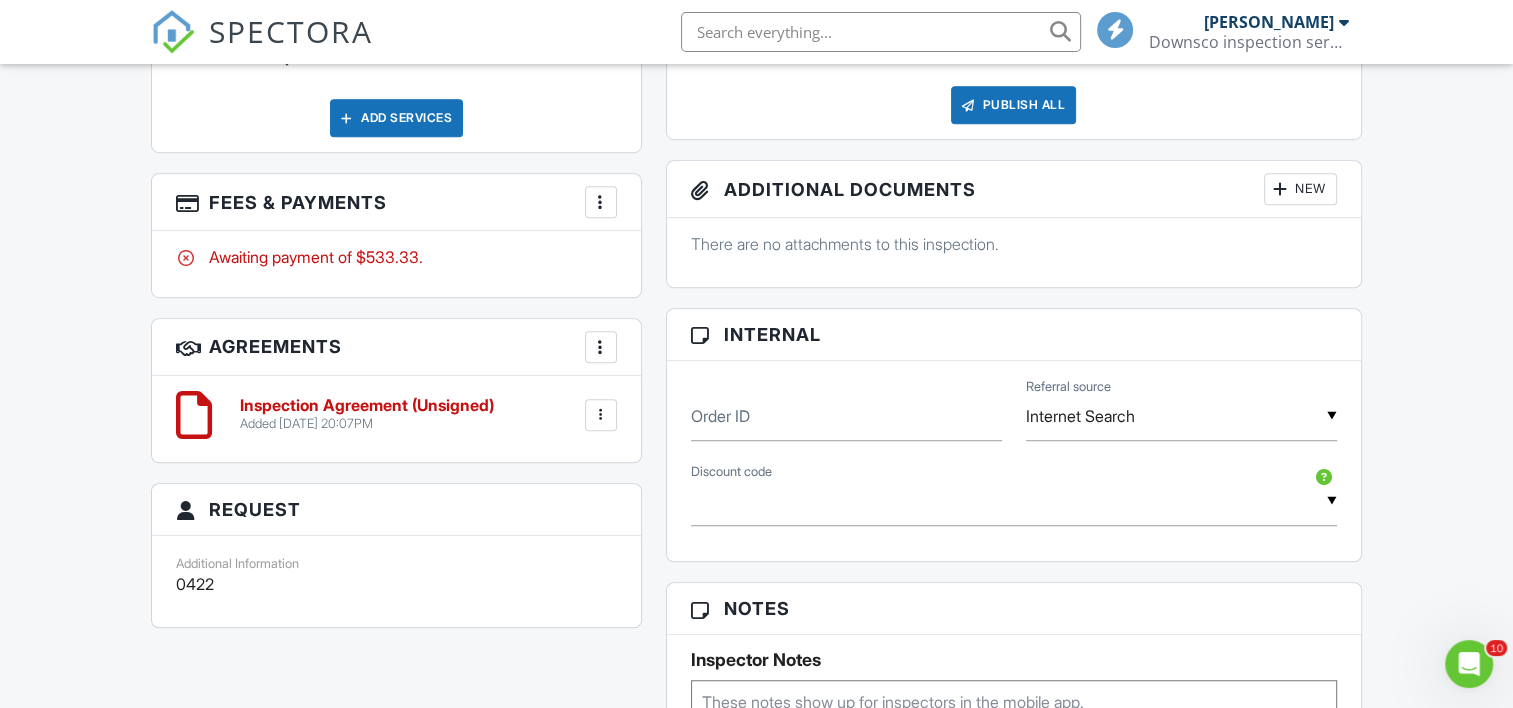 click at bounding box center [601, 202] 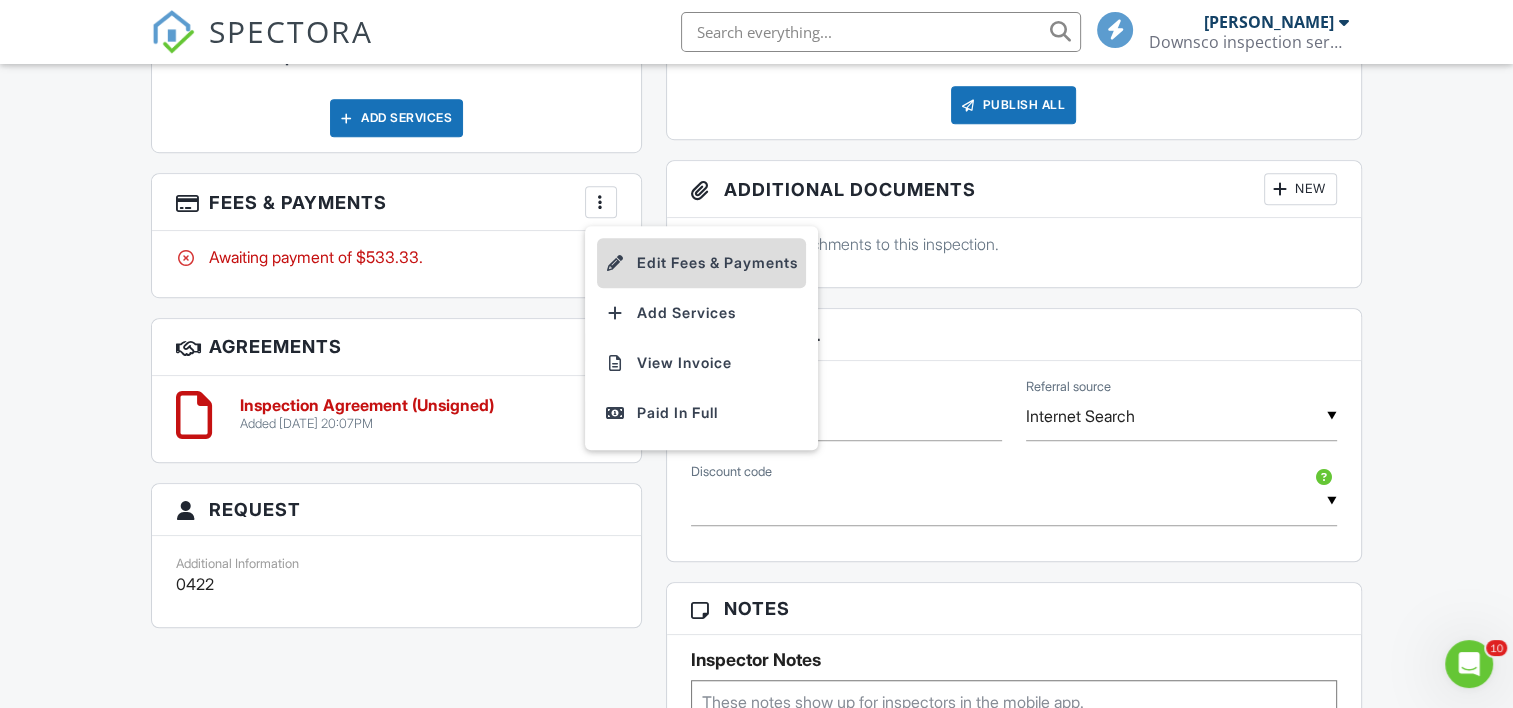 click on "Edit Fees & Payments" at bounding box center (701, 263) 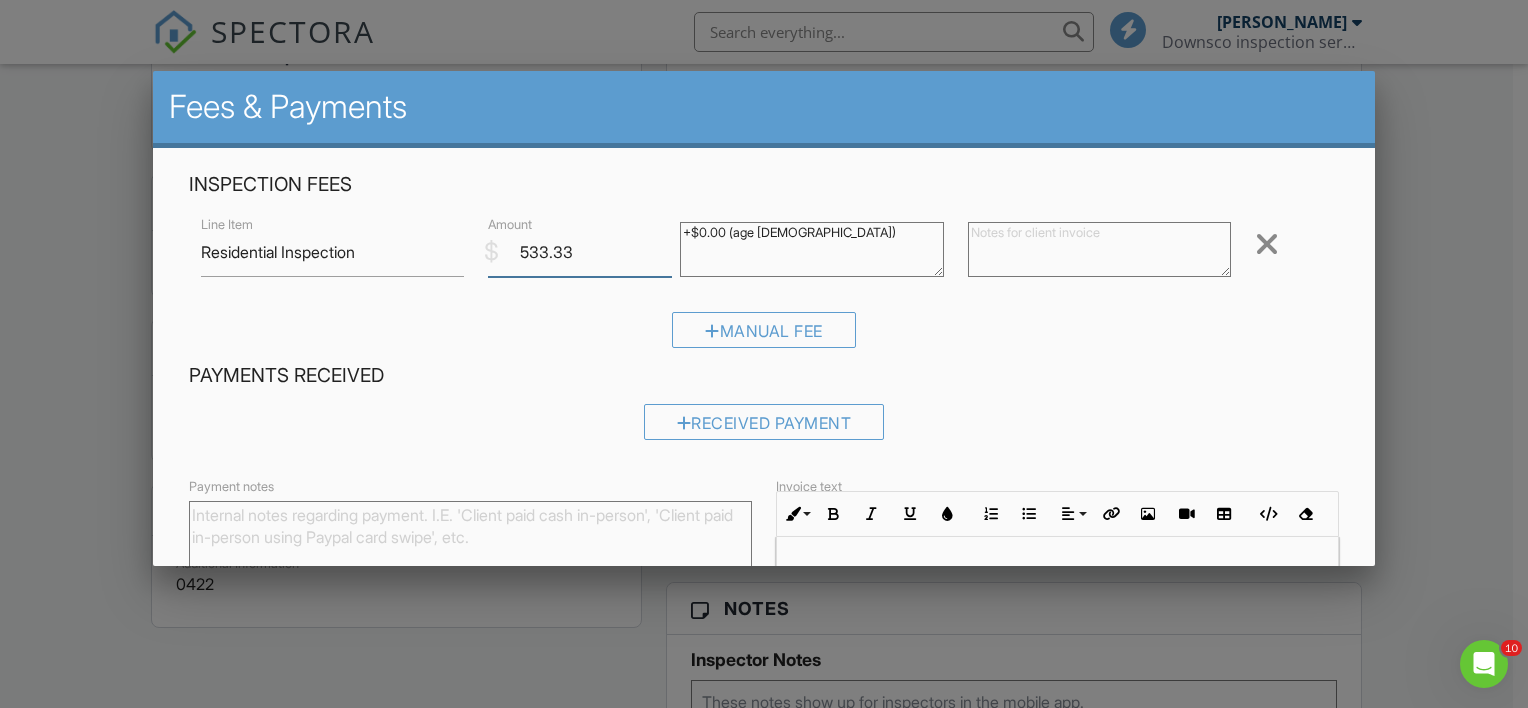 drag, startPoint x: 575, startPoint y: 250, endPoint x: 517, endPoint y: 236, distance: 59.665737 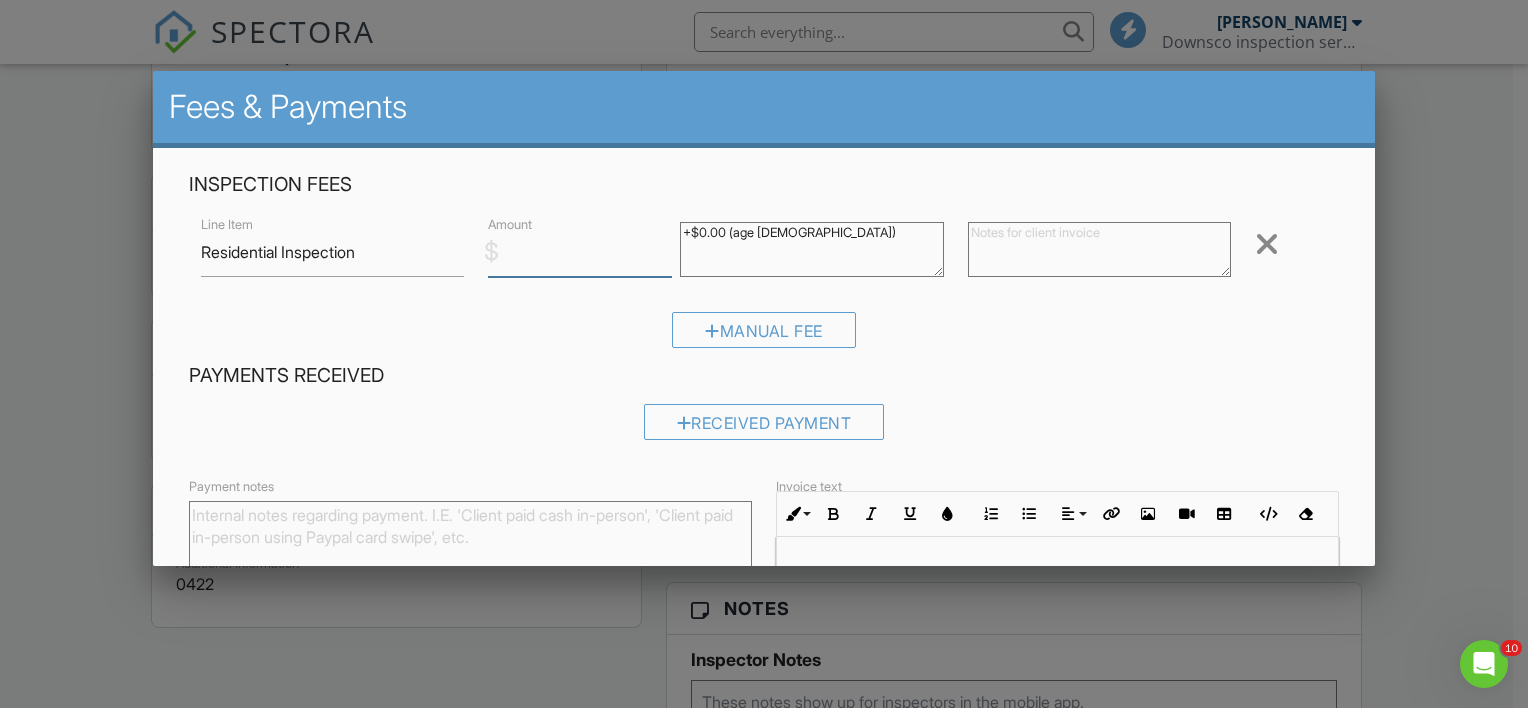 scroll, scrollTop: 214, scrollLeft: 0, axis: vertical 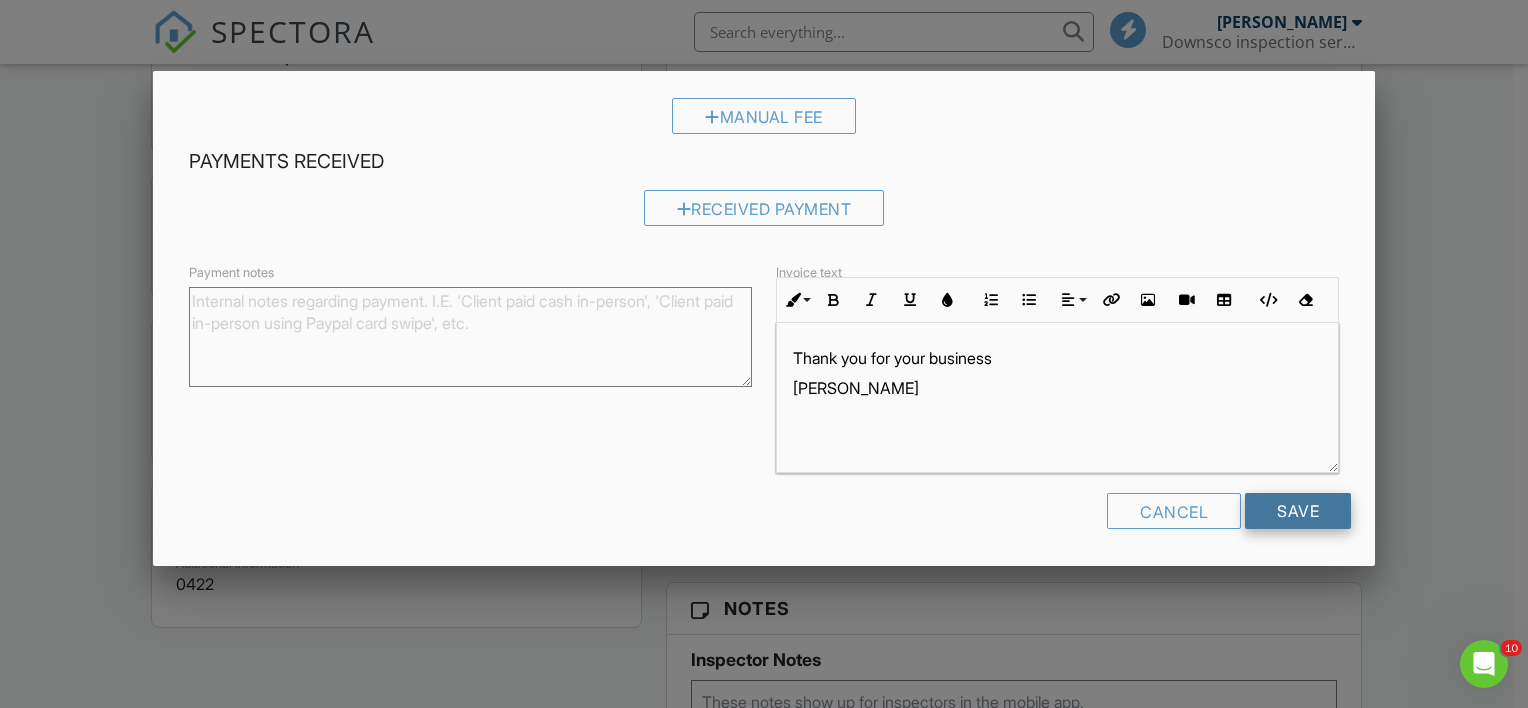 type 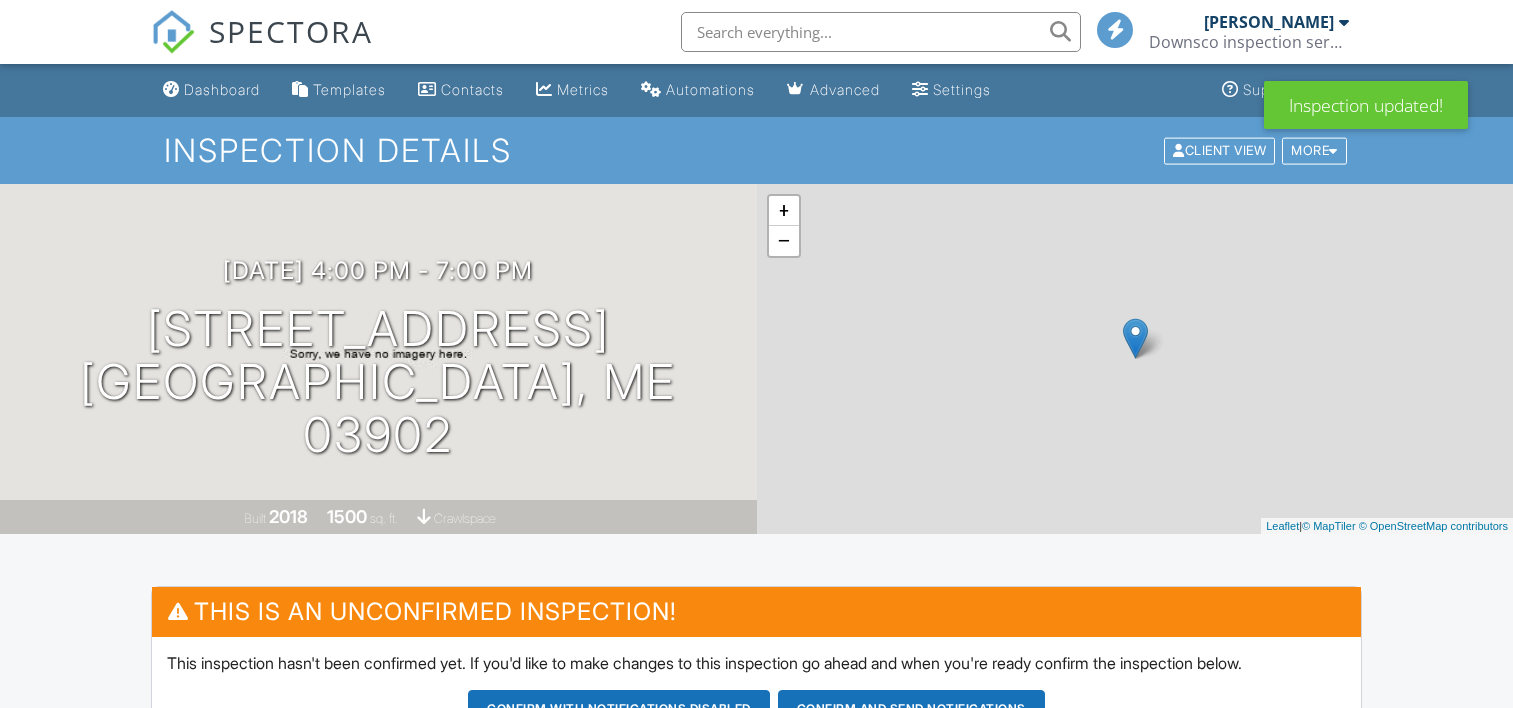 scroll, scrollTop: 0, scrollLeft: 0, axis: both 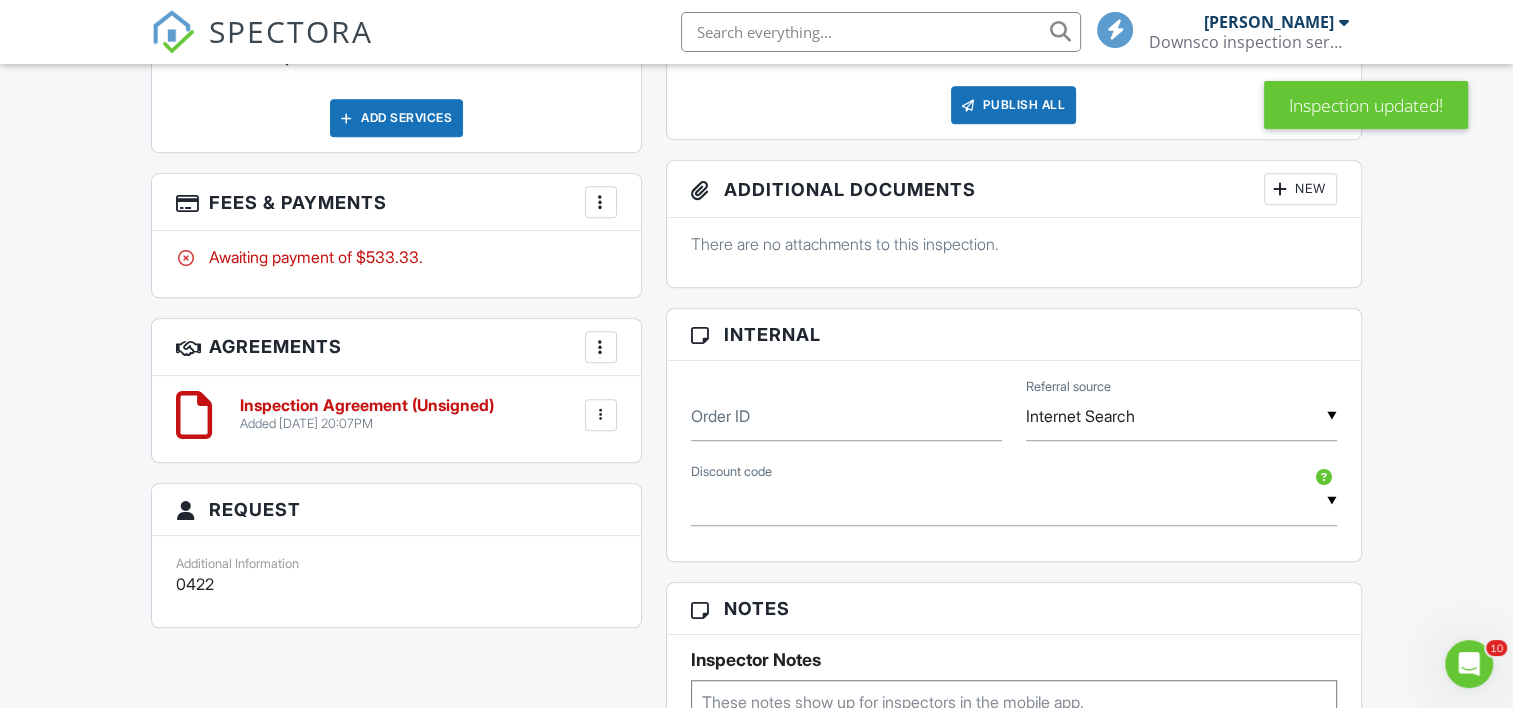 click at bounding box center (601, 202) 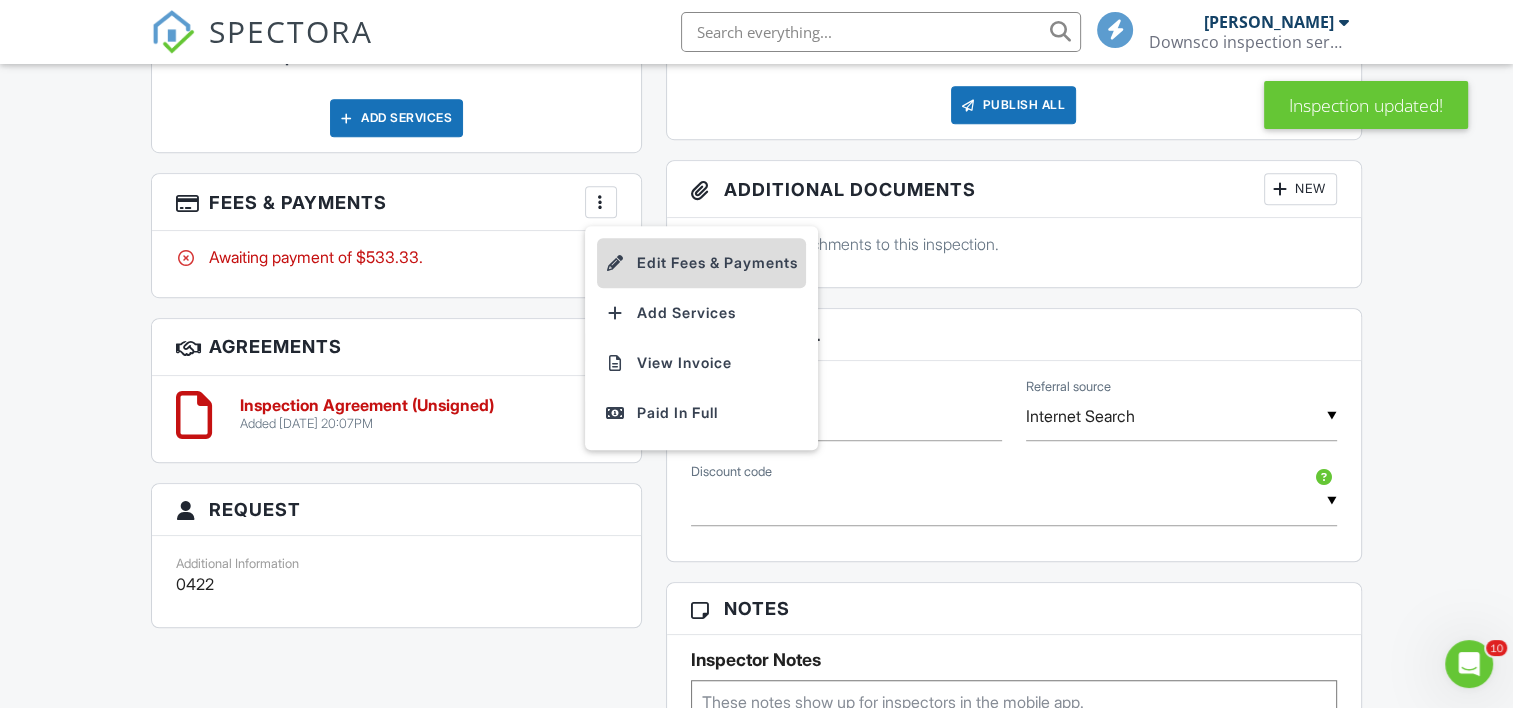 click on "Edit Fees & Payments" at bounding box center (701, 263) 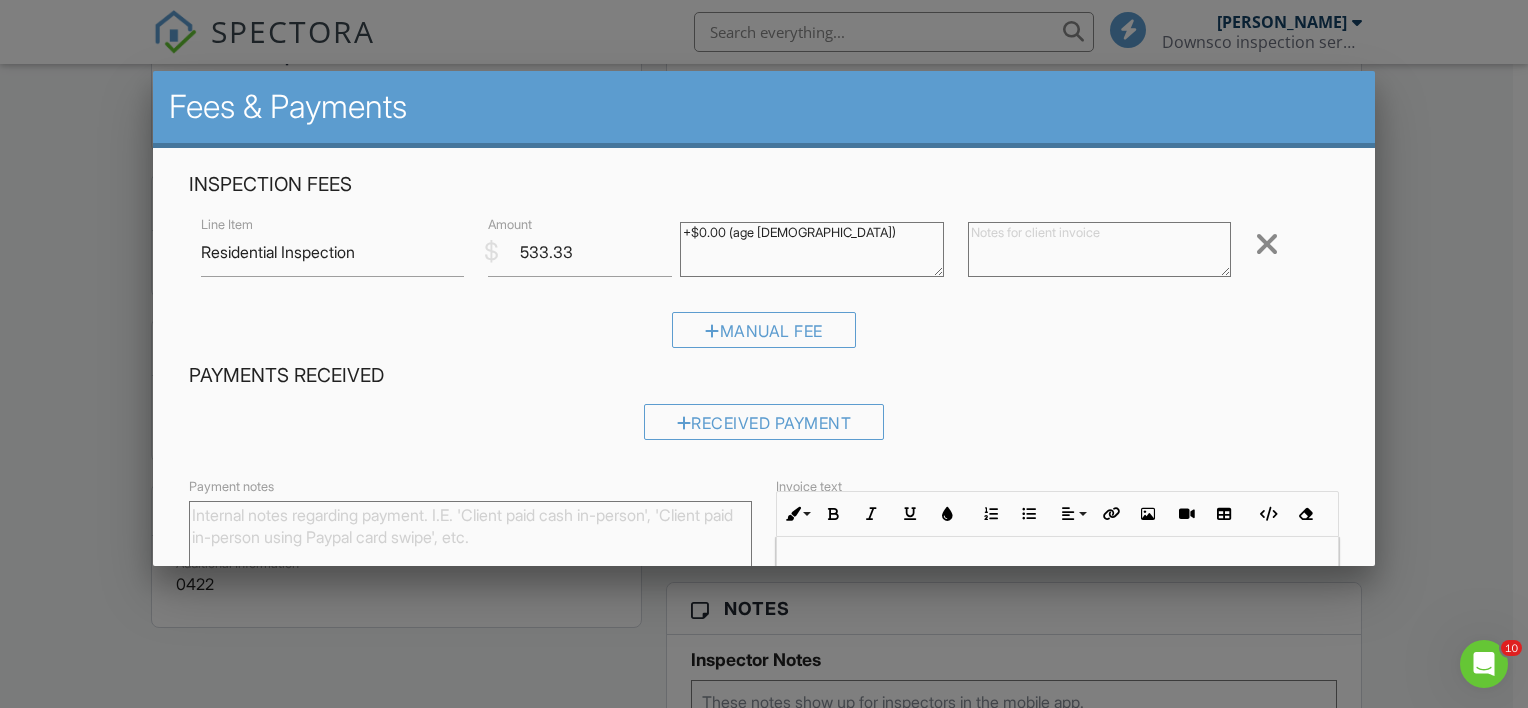 click at bounding box center [764, 342] 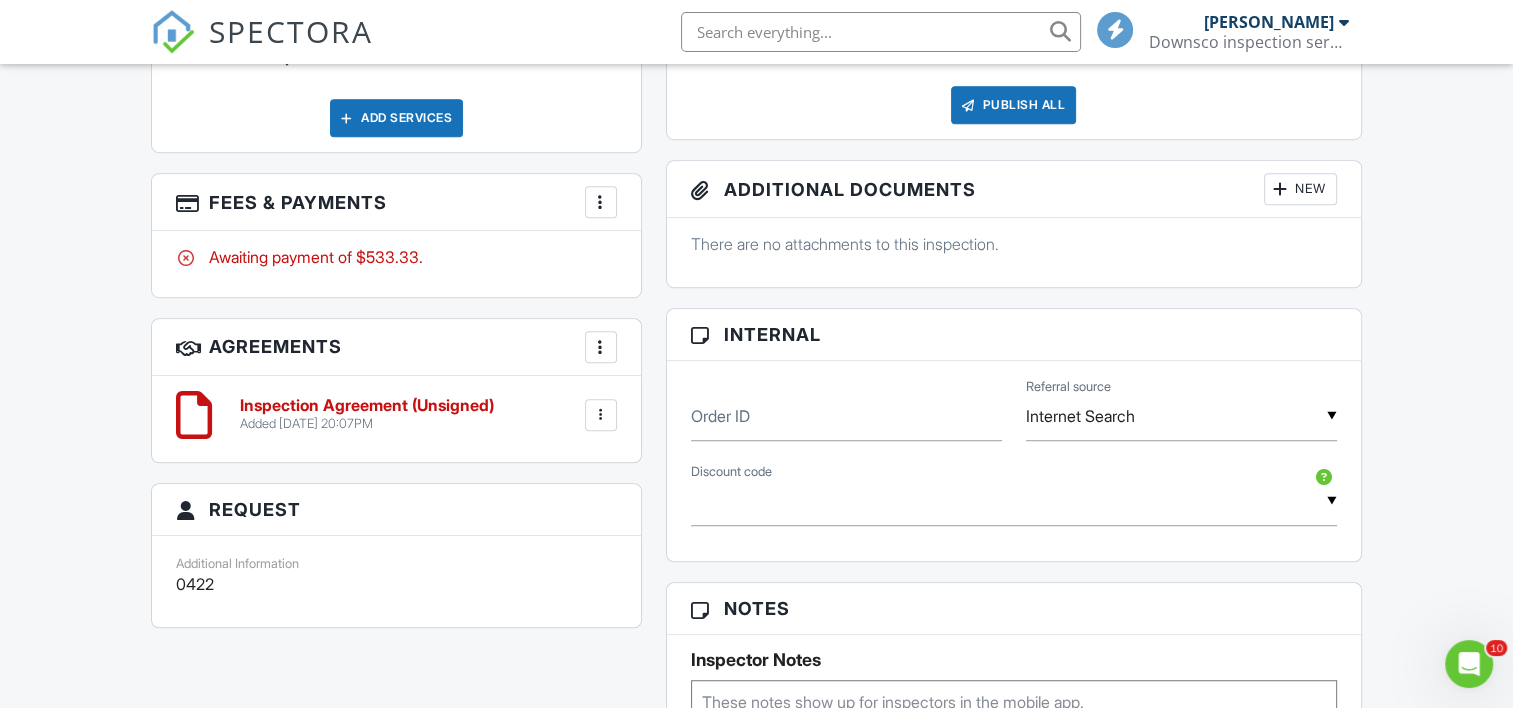click at bounding box center (601, 202) 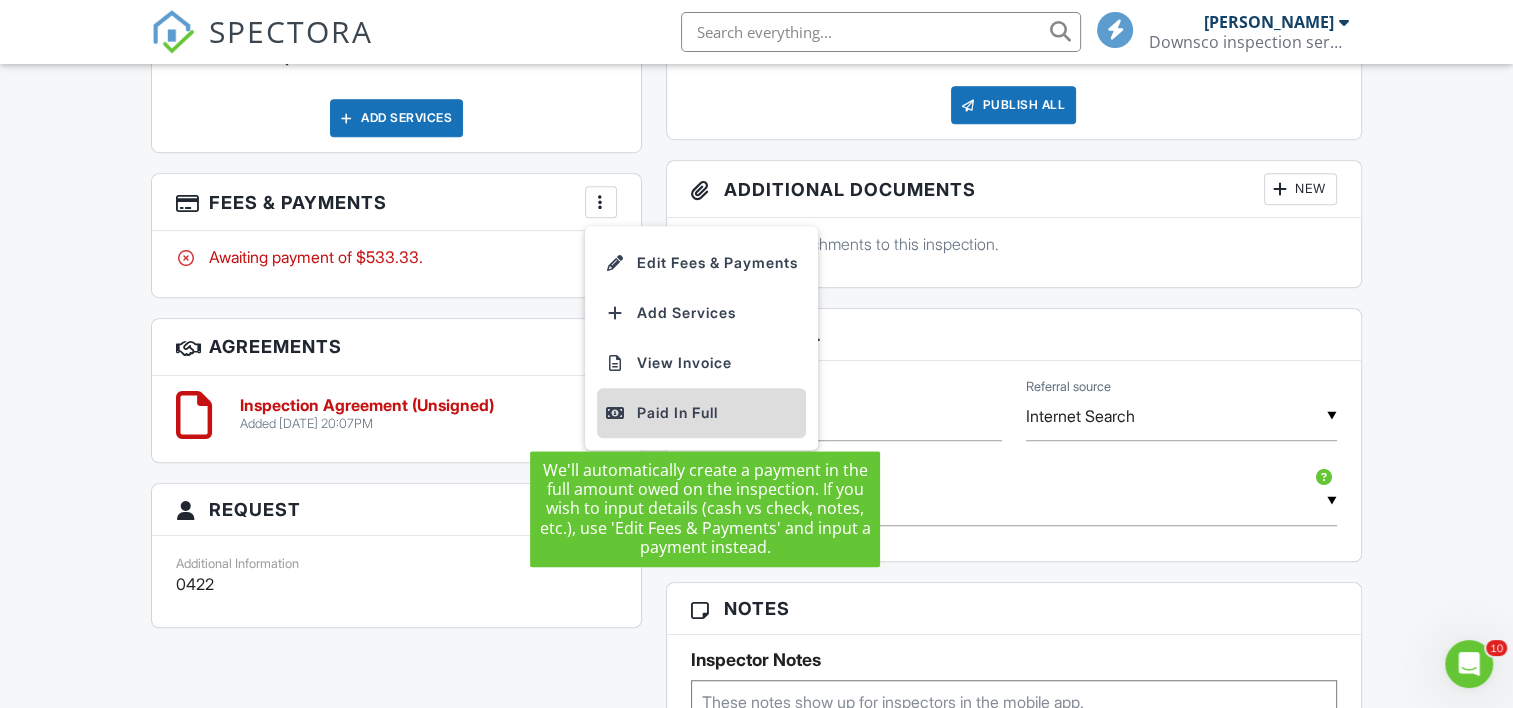 click on "Paid In Full" at bounding box center (701, 413) 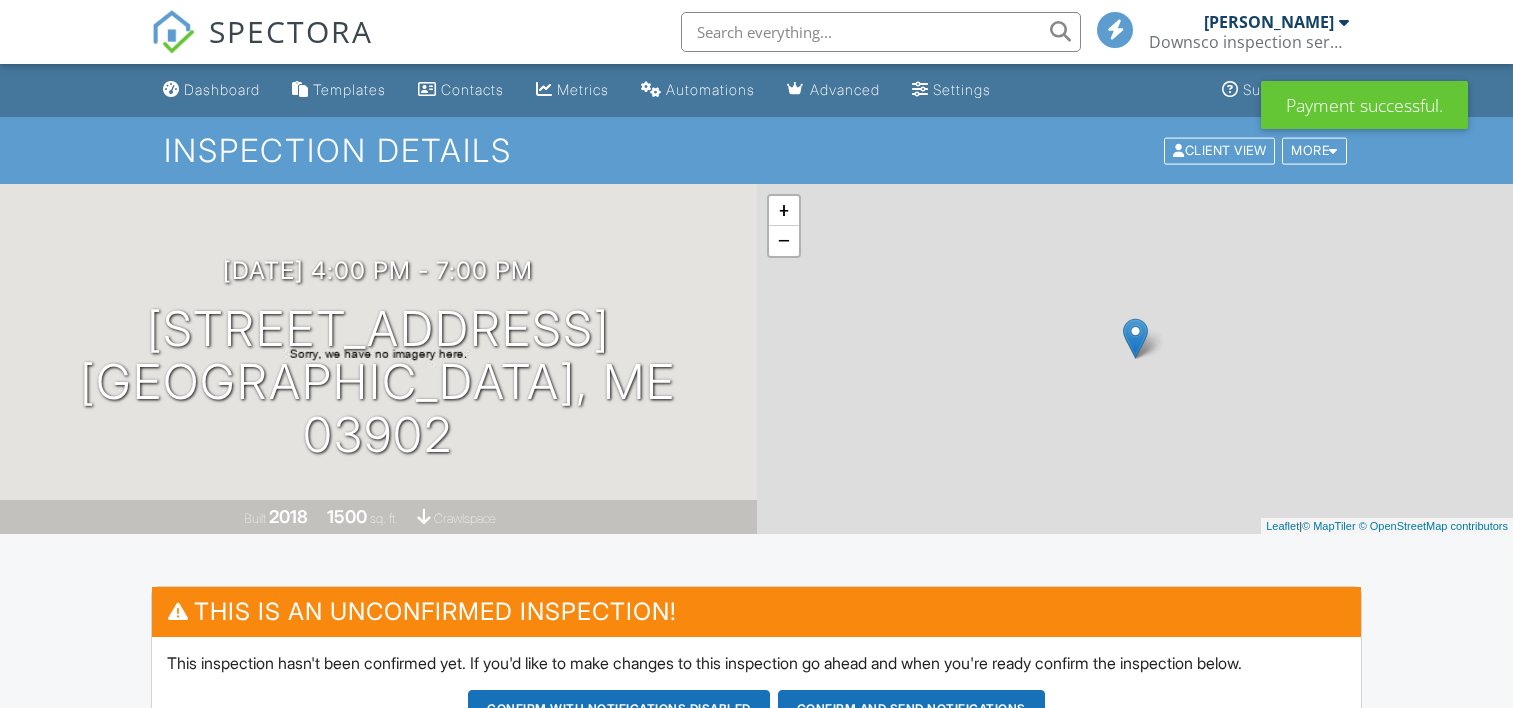 scroll, scrollTop: 0, scrollLeft: 0, axis: both 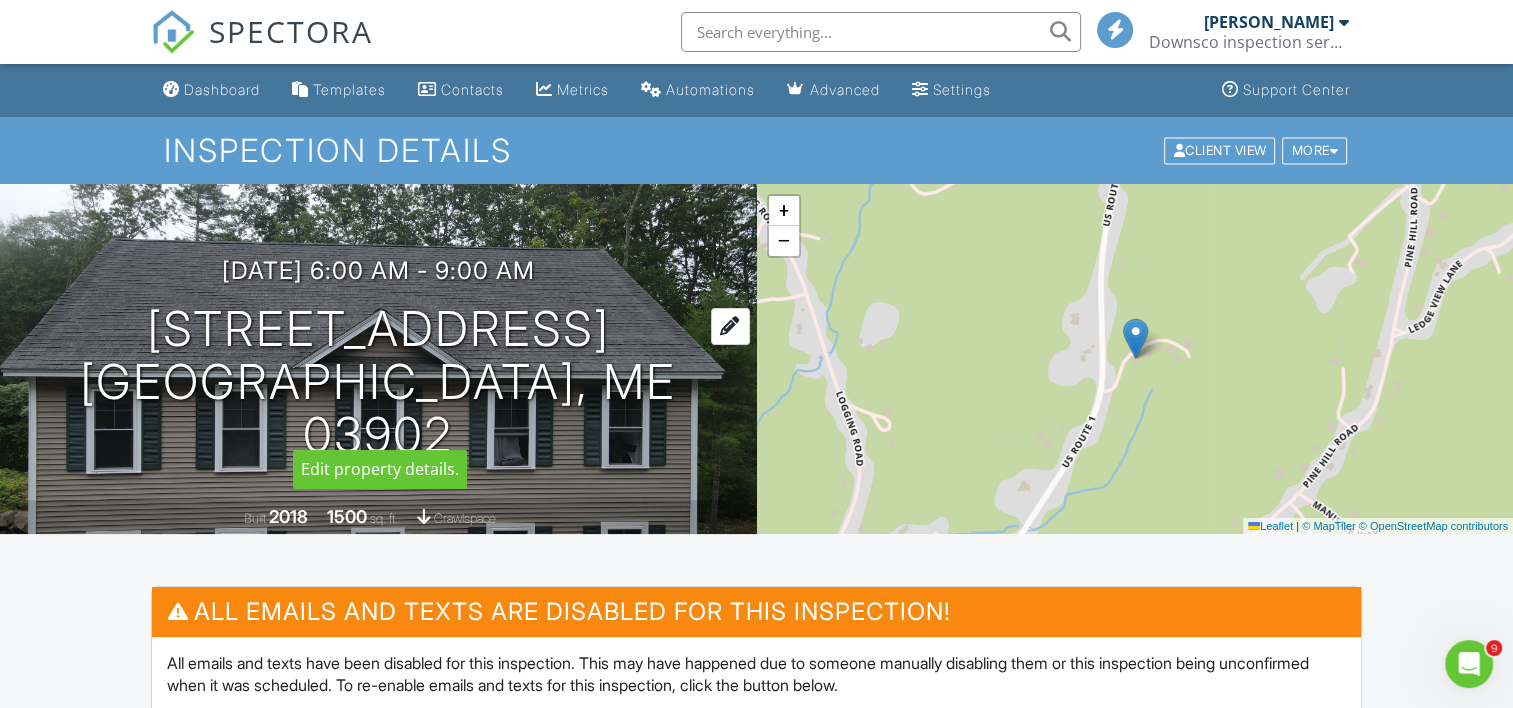 click at bounding box center [730, 326] 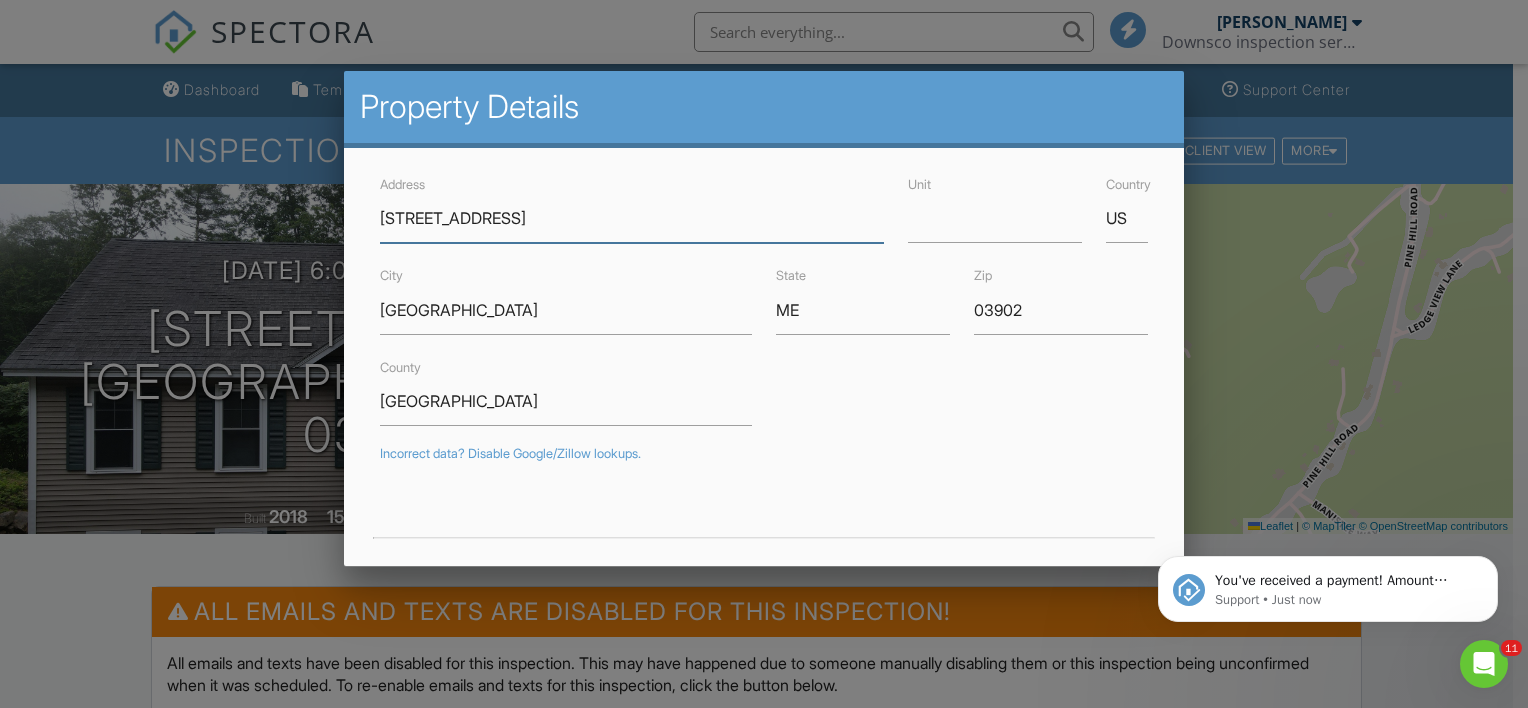scroll, scrollTop: 0, scrollLeft: 0, axis: both 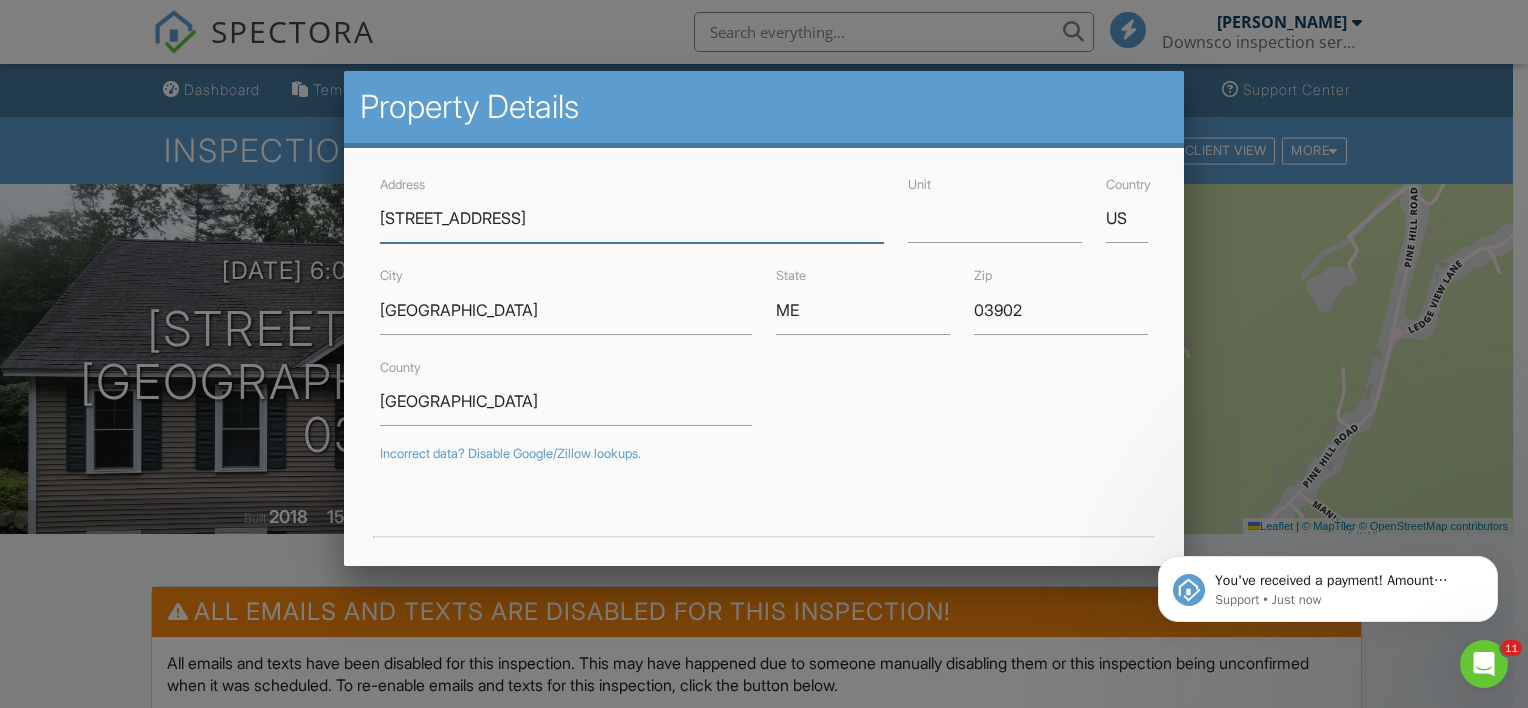 click on "1 Oak Rdg Ter" at bounding box center [632, 218] 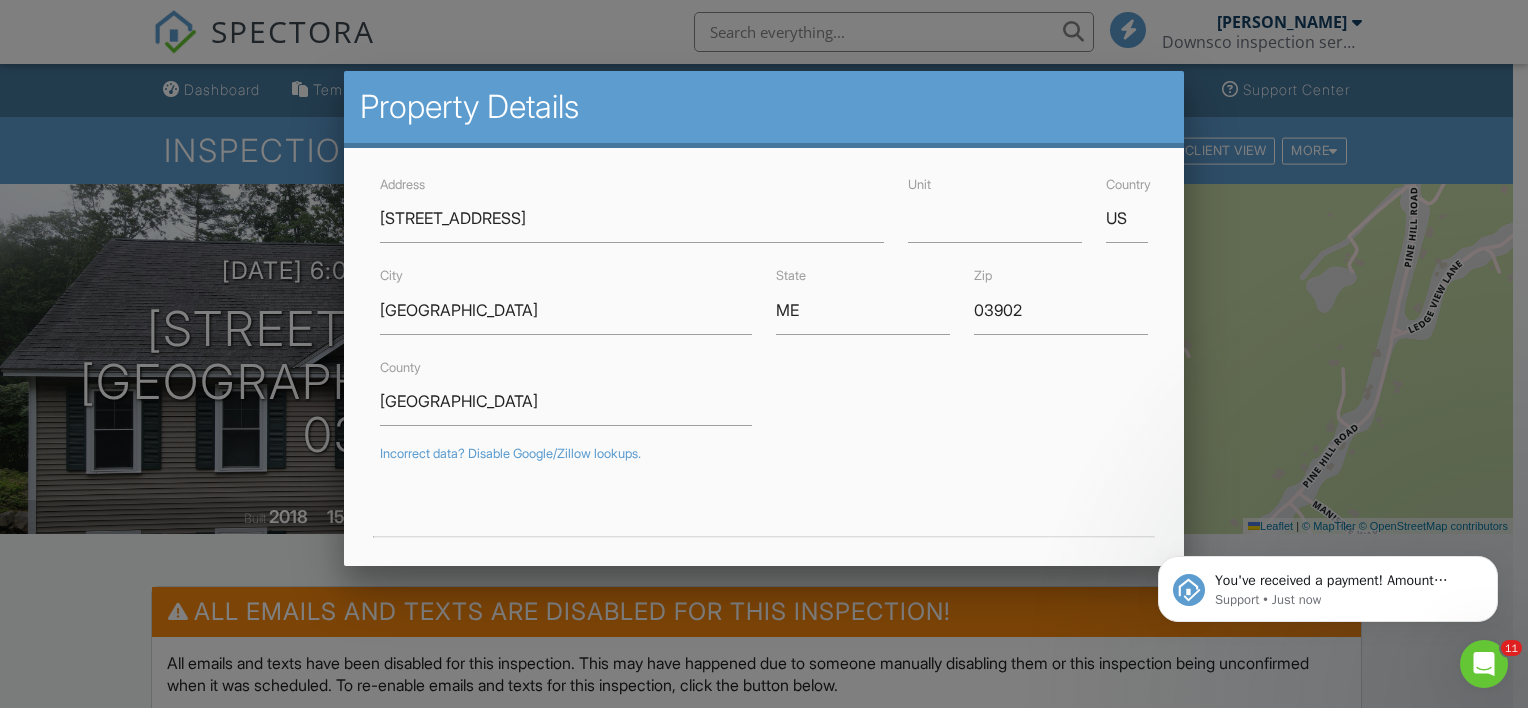 click at bounding box center (764, 342) 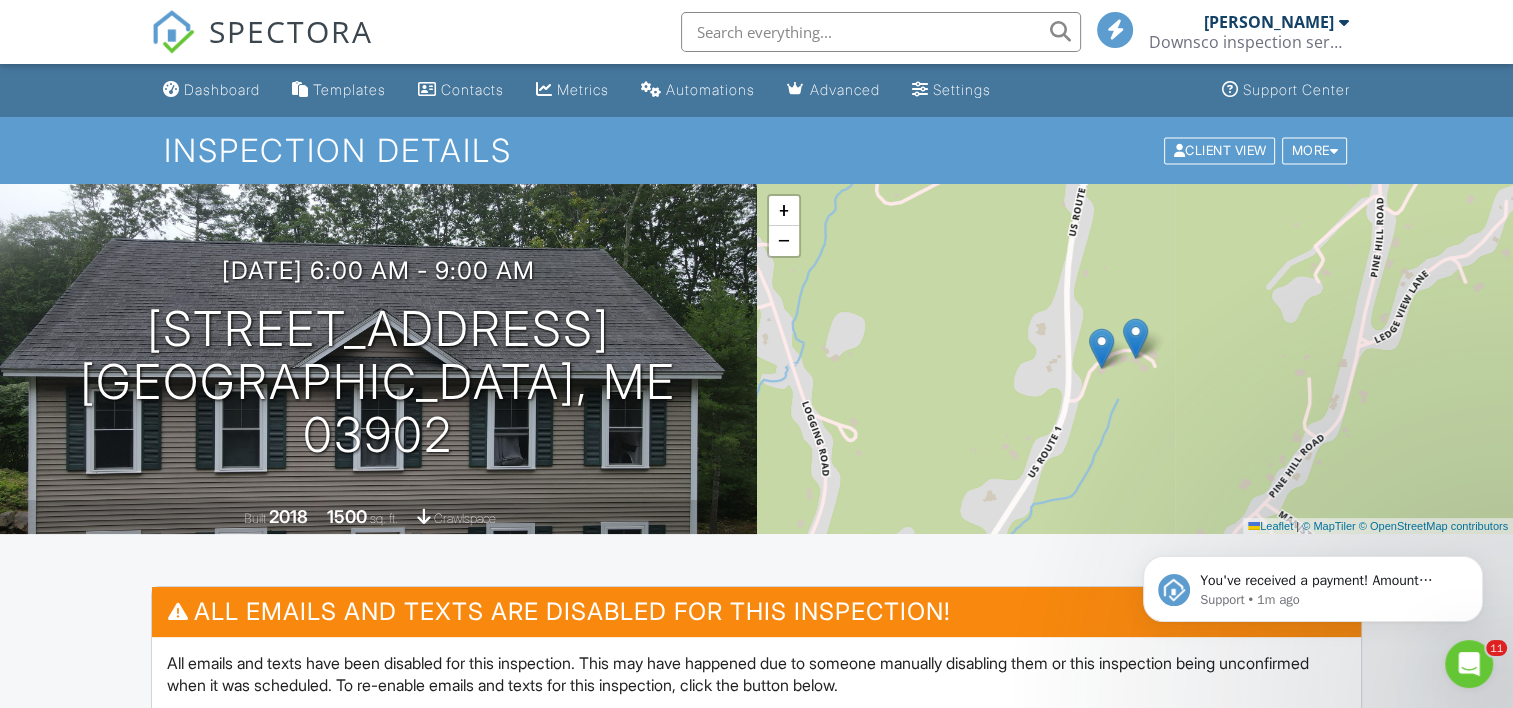 click on "07/11/2025  6:00 am
- 9:00 am
1 Oak Rdg Ter
York, ME 03902" at bounding box center (378, 359) 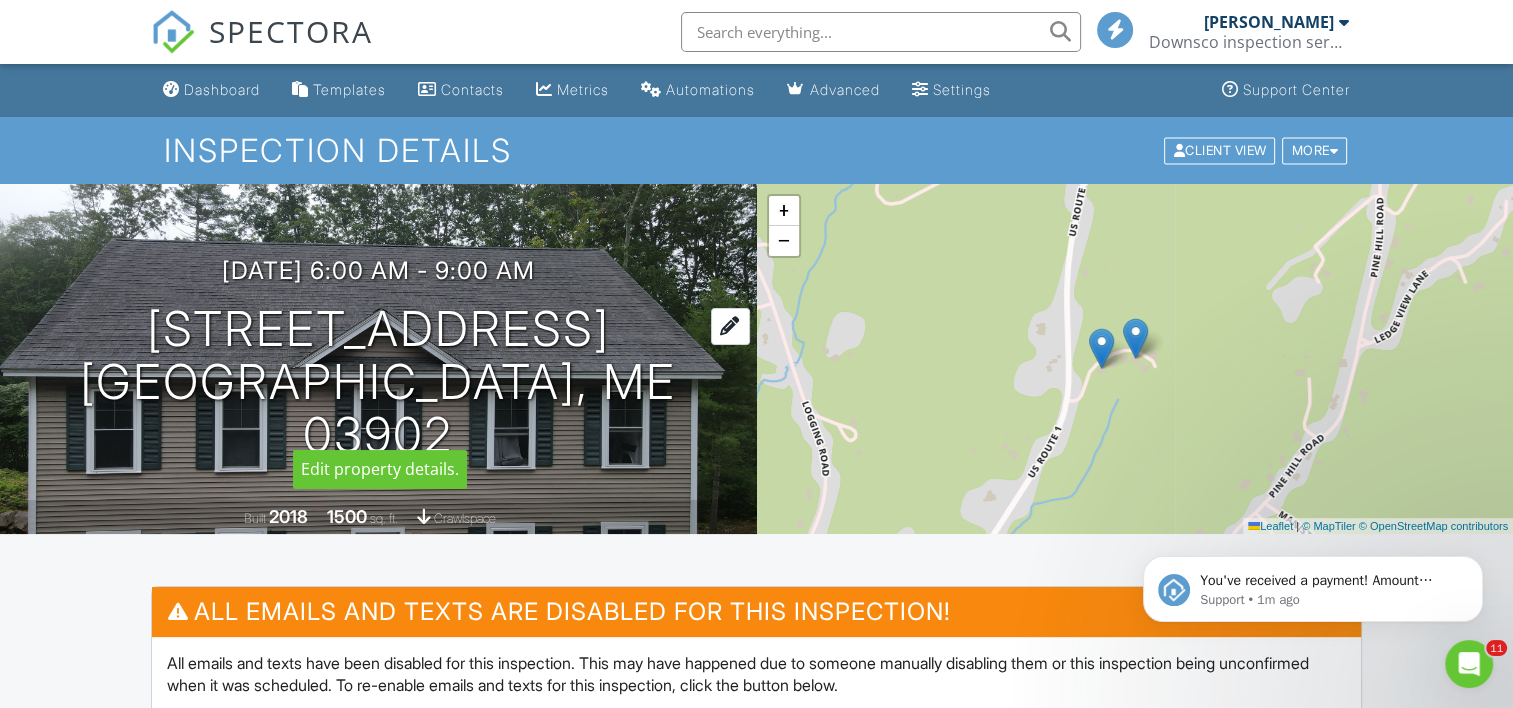 click at bounding box center (730, 326) 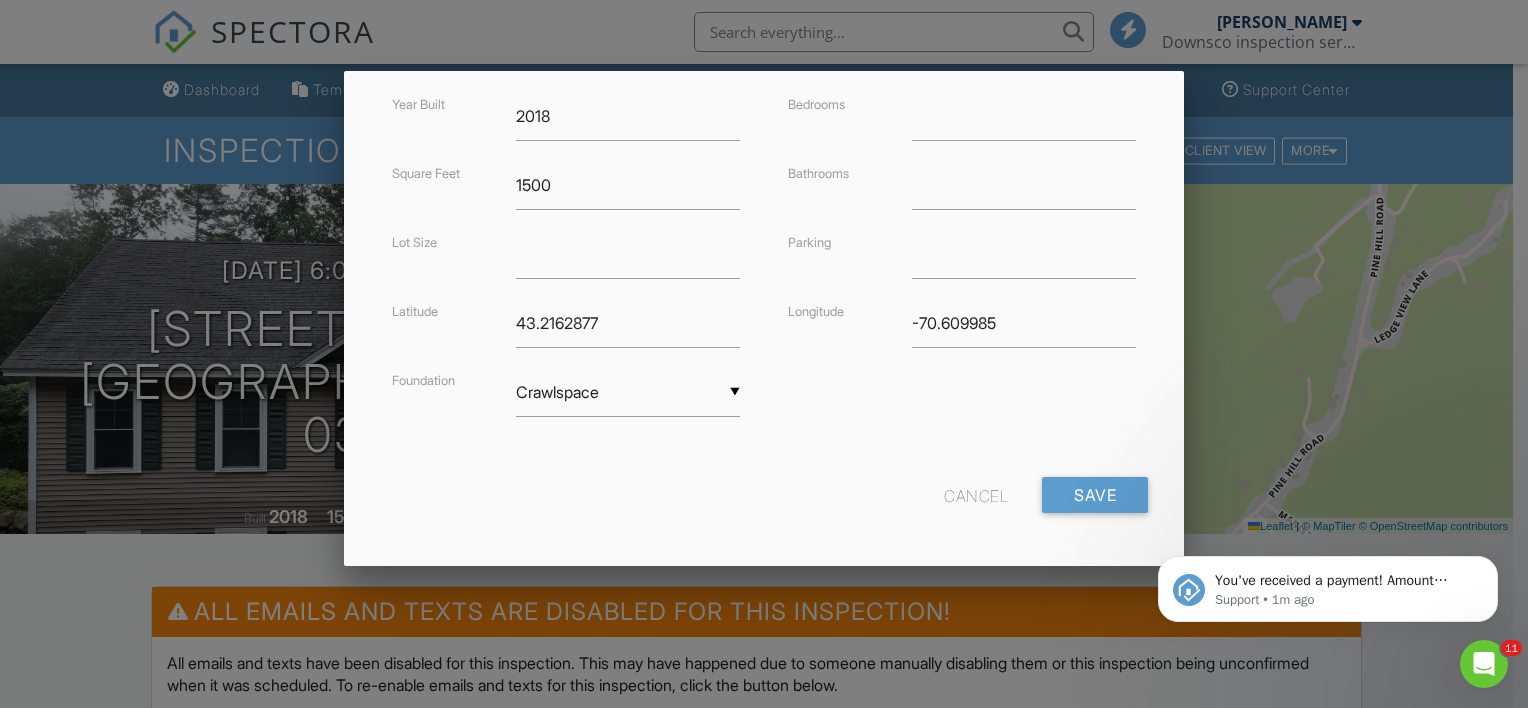 scroll, scrollTop: 501, scrollLeft: 0, axis: vertical 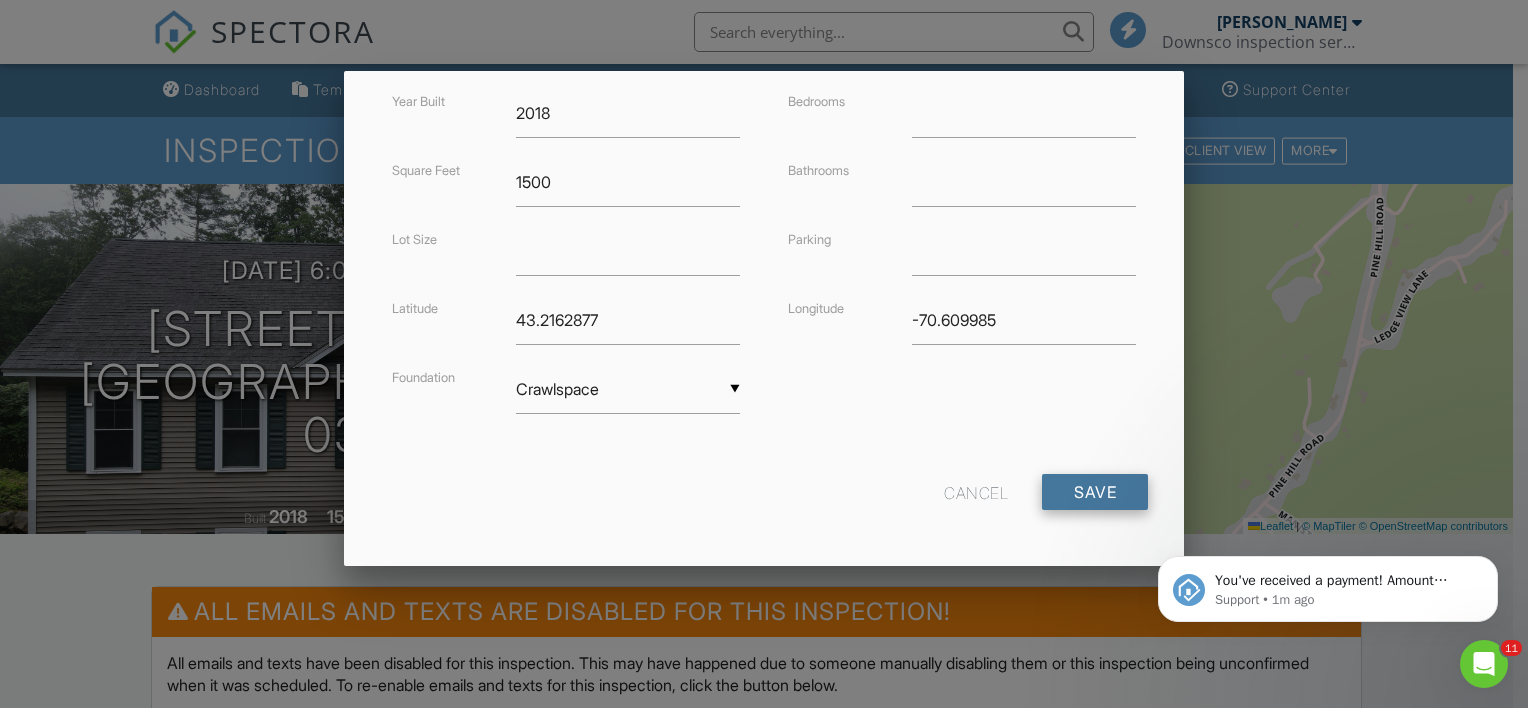click on "Save" at bounding box center [1095, 492] 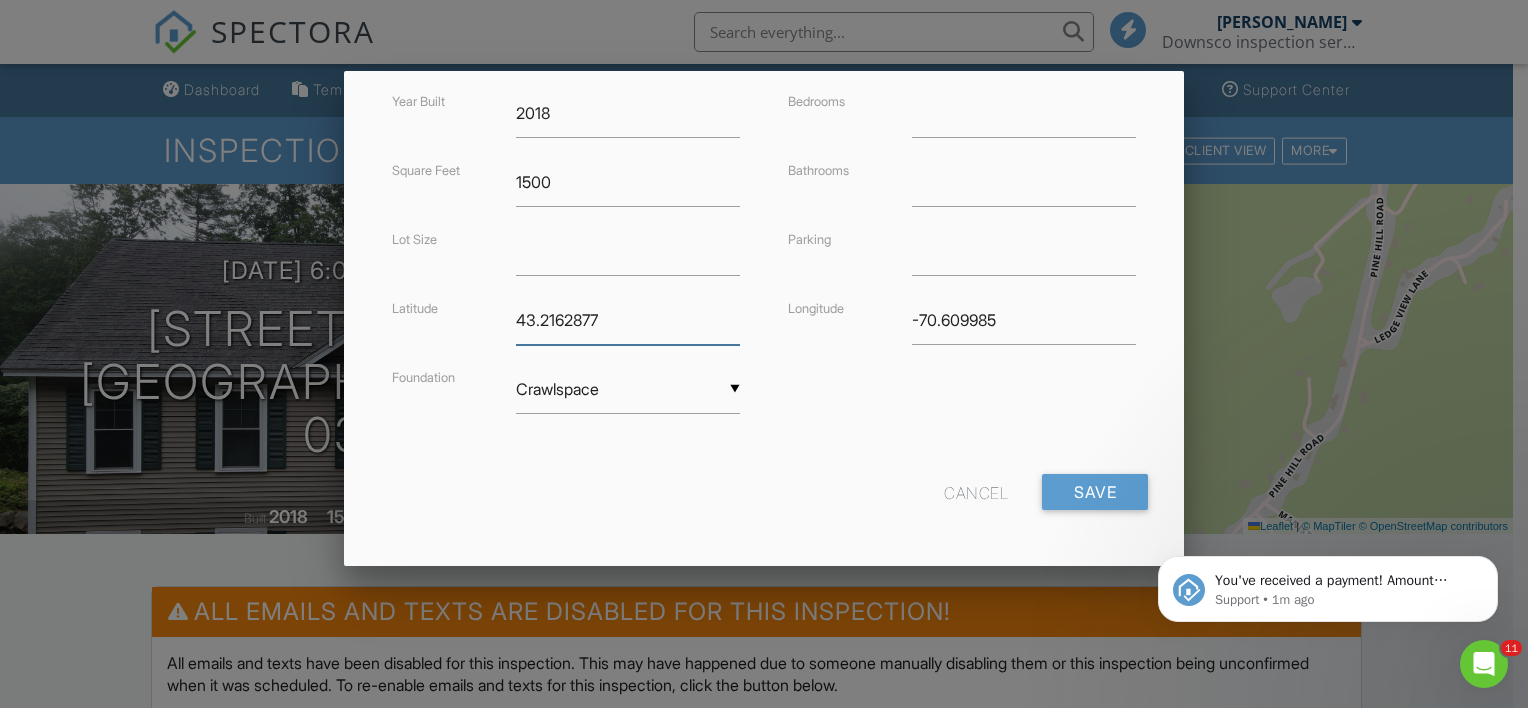 drag, startPoint x: 608, startPoint y: 310, endPoint x: 486, endPoint y: 305, distance: 122.10242 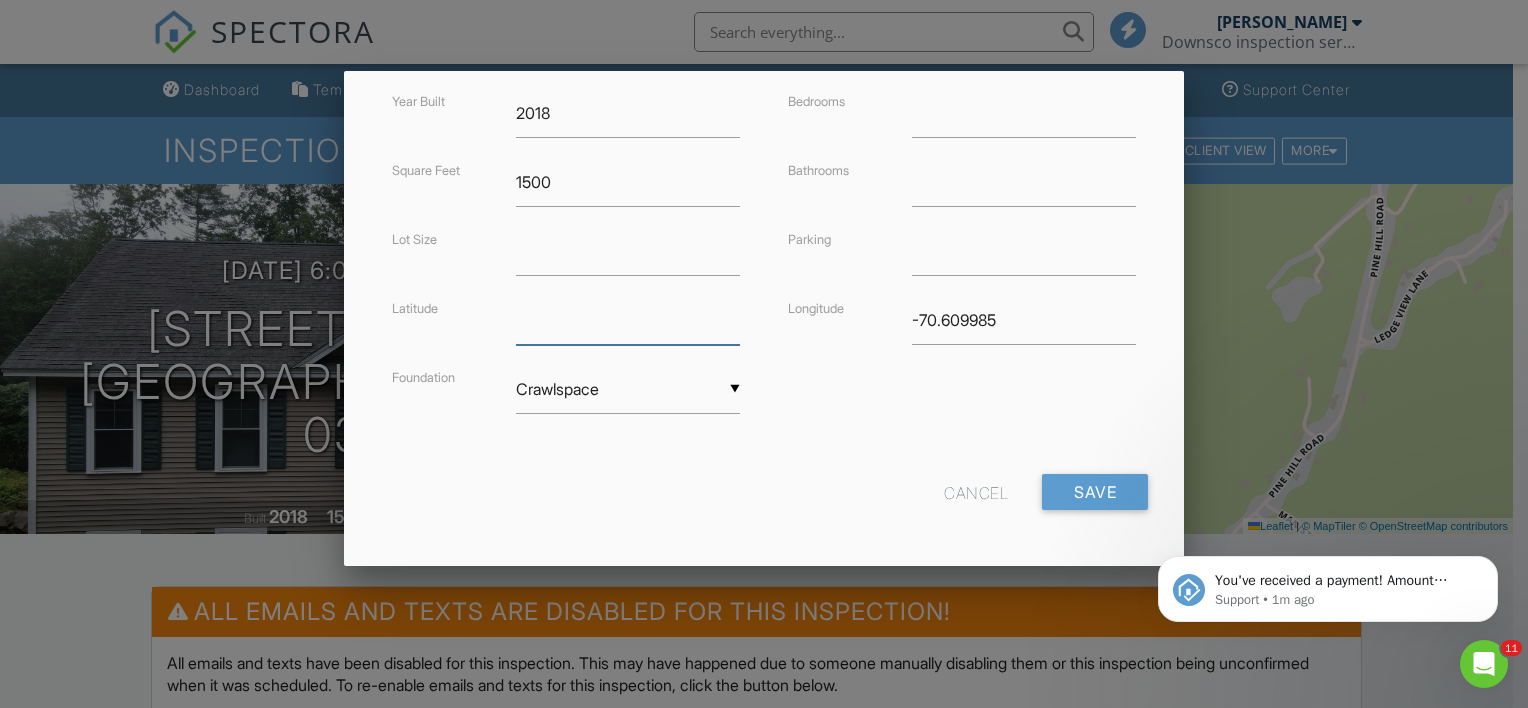 type 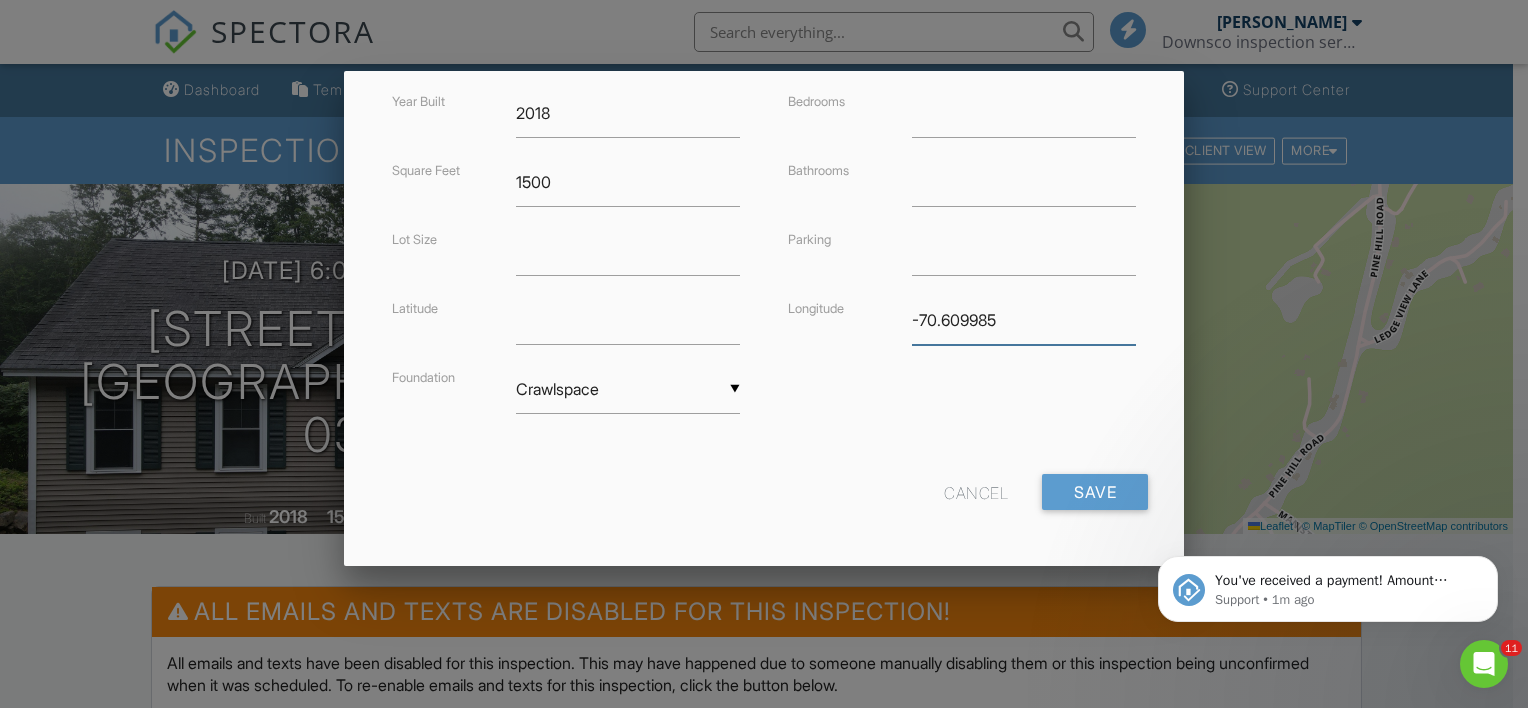 drag, startPoint x: 1002, startPoint y: 304, endPoint x: 876, endPoint y: 305, distance: 126.00397 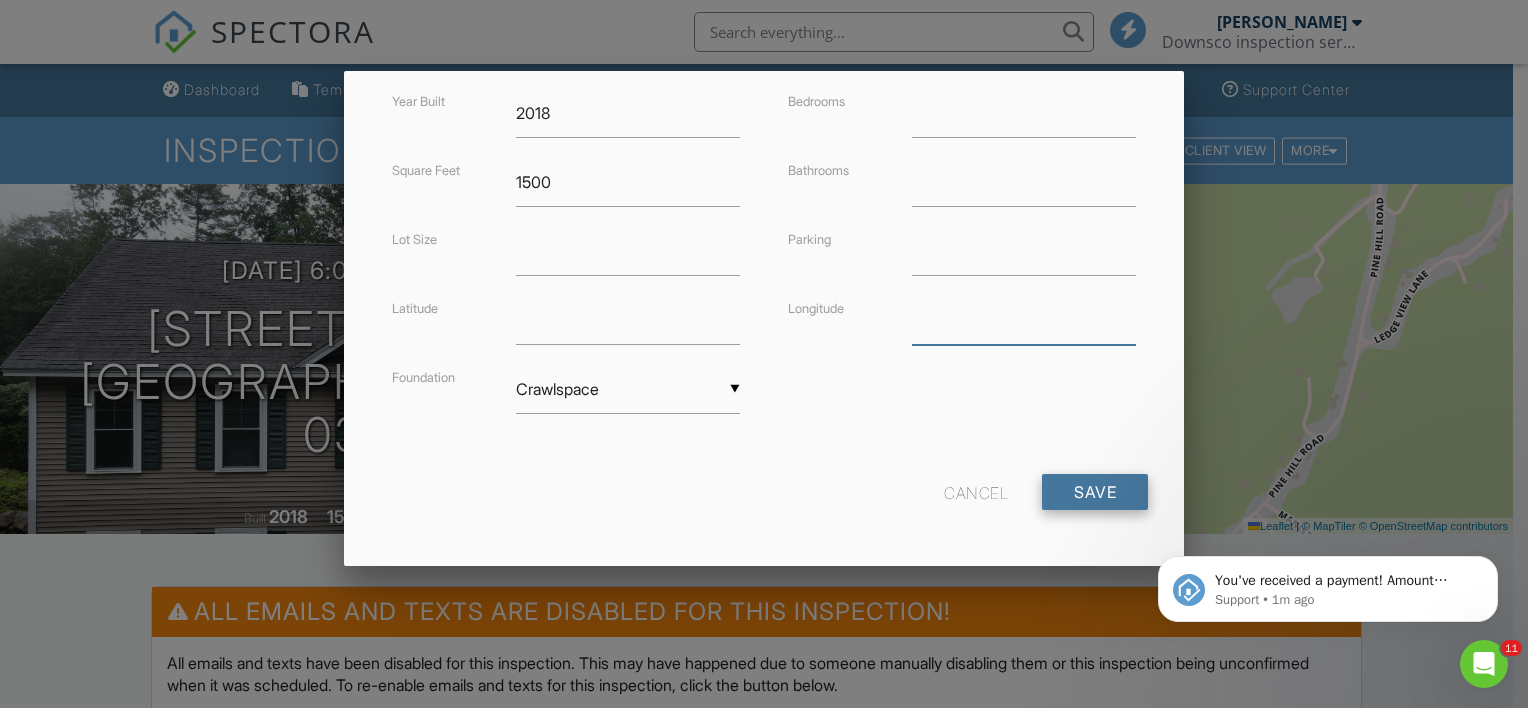 type 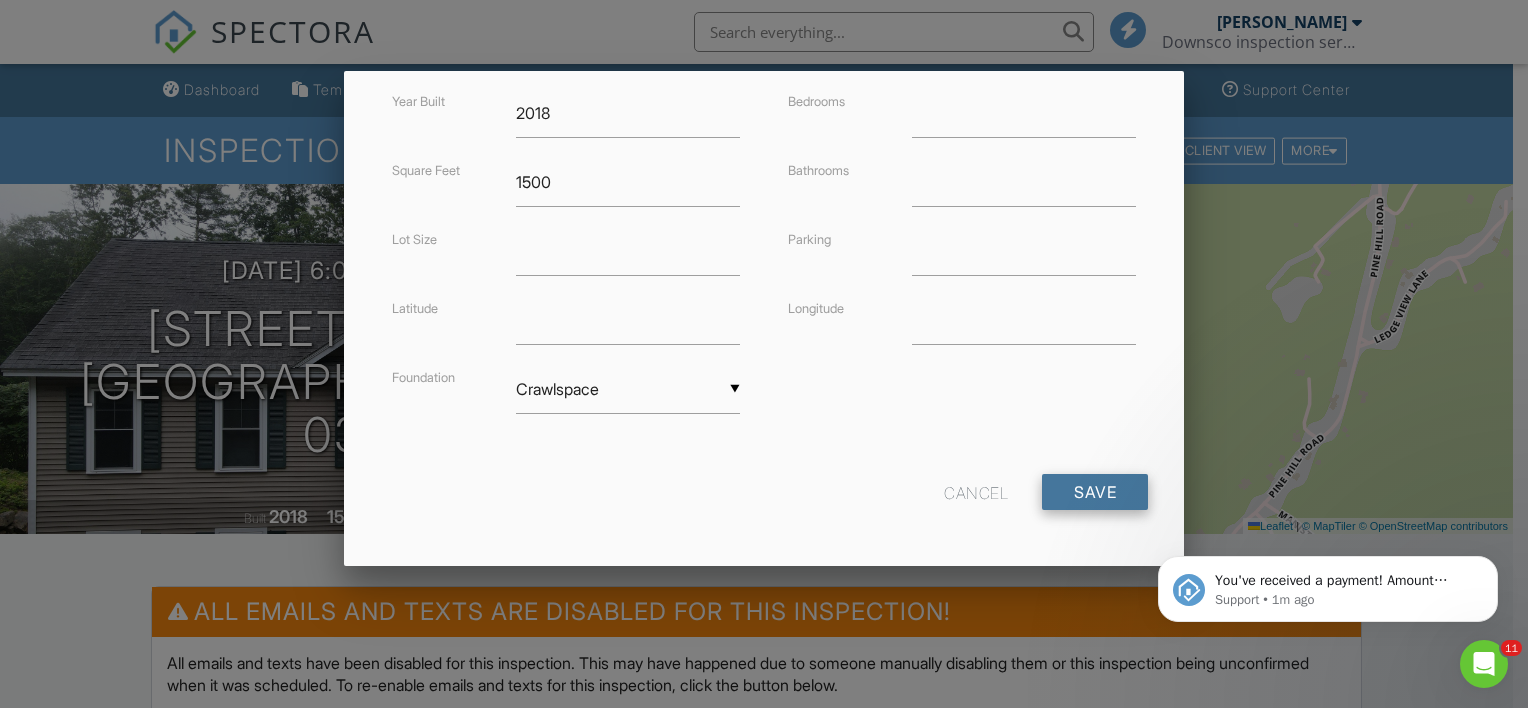 click on "Save" at bounding box center [1095, 492] 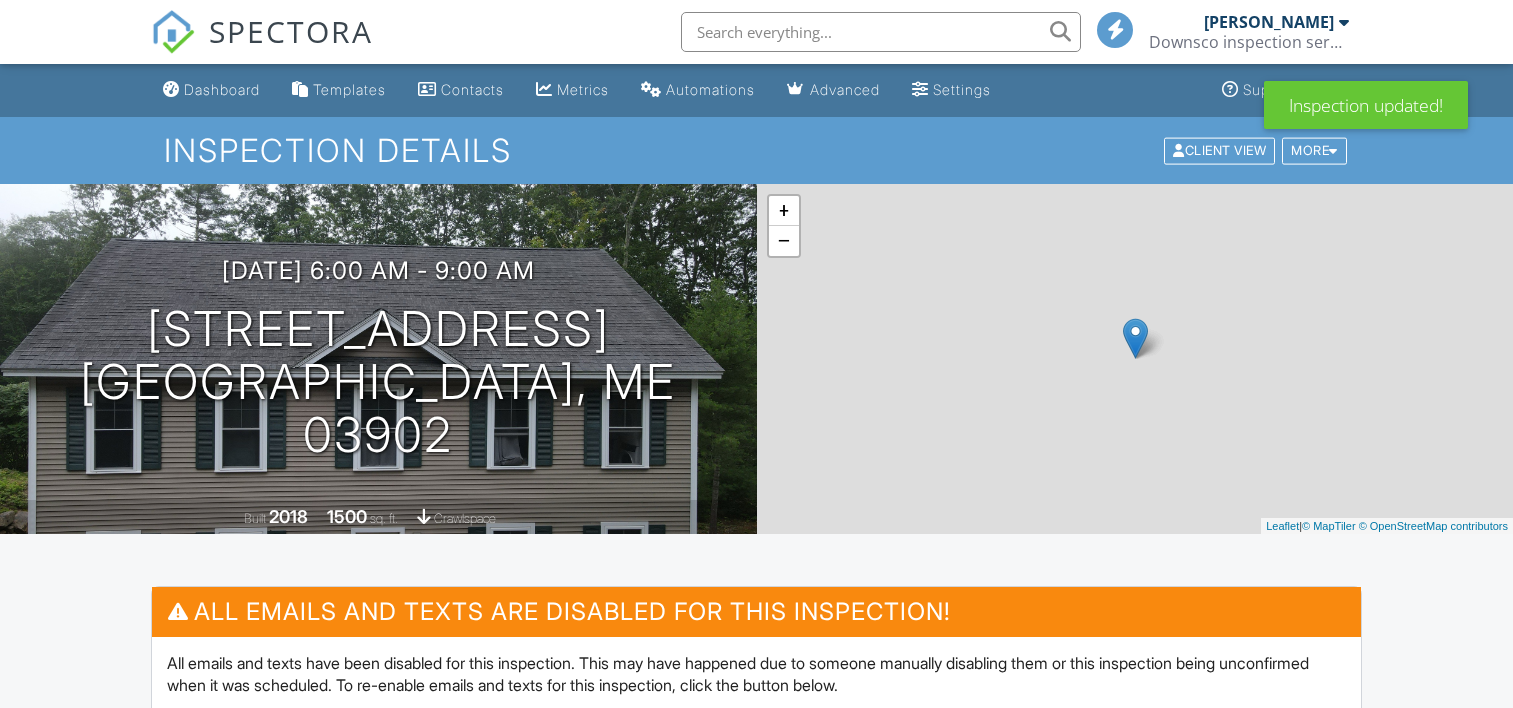 scroll, scrollTop: 0, scrollLeft: 0, axis: both 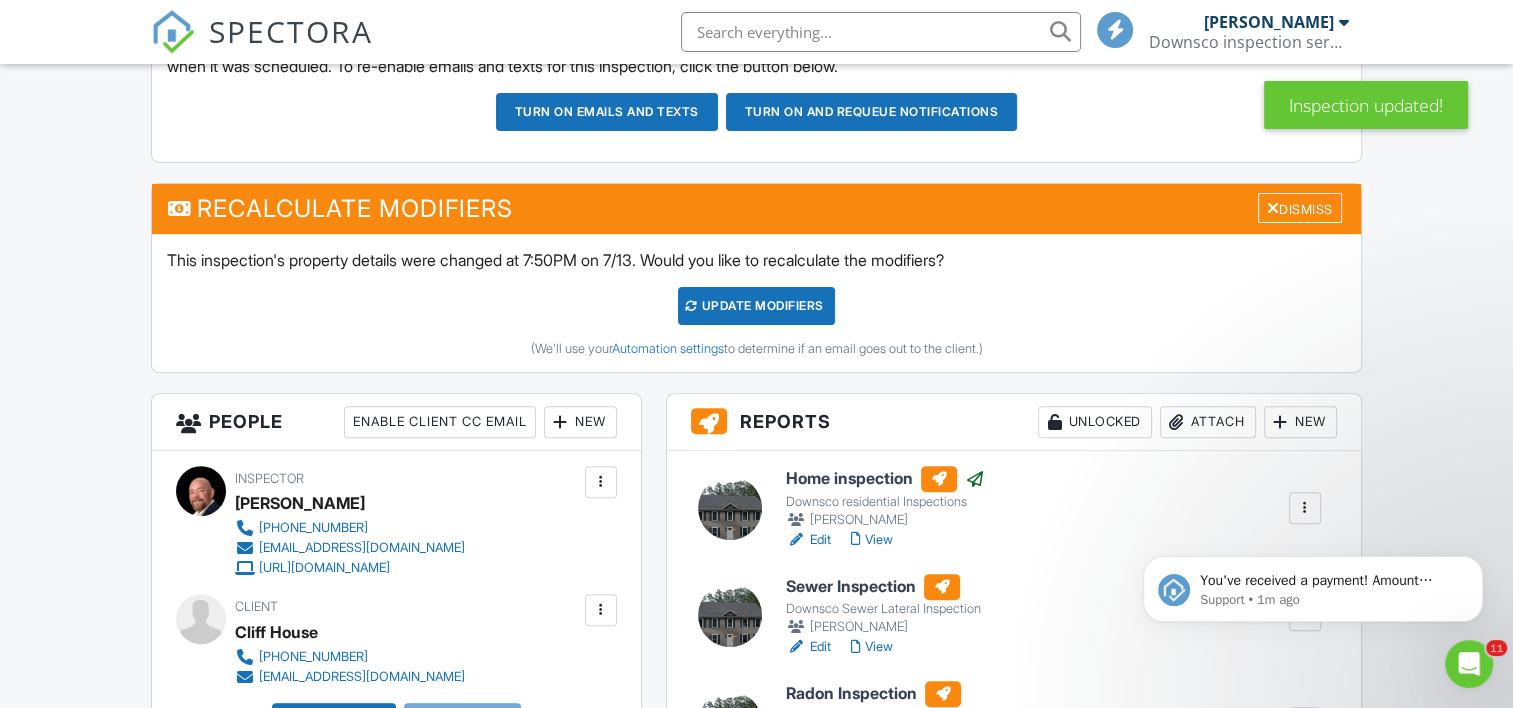 click at bounding box center [730, 508] 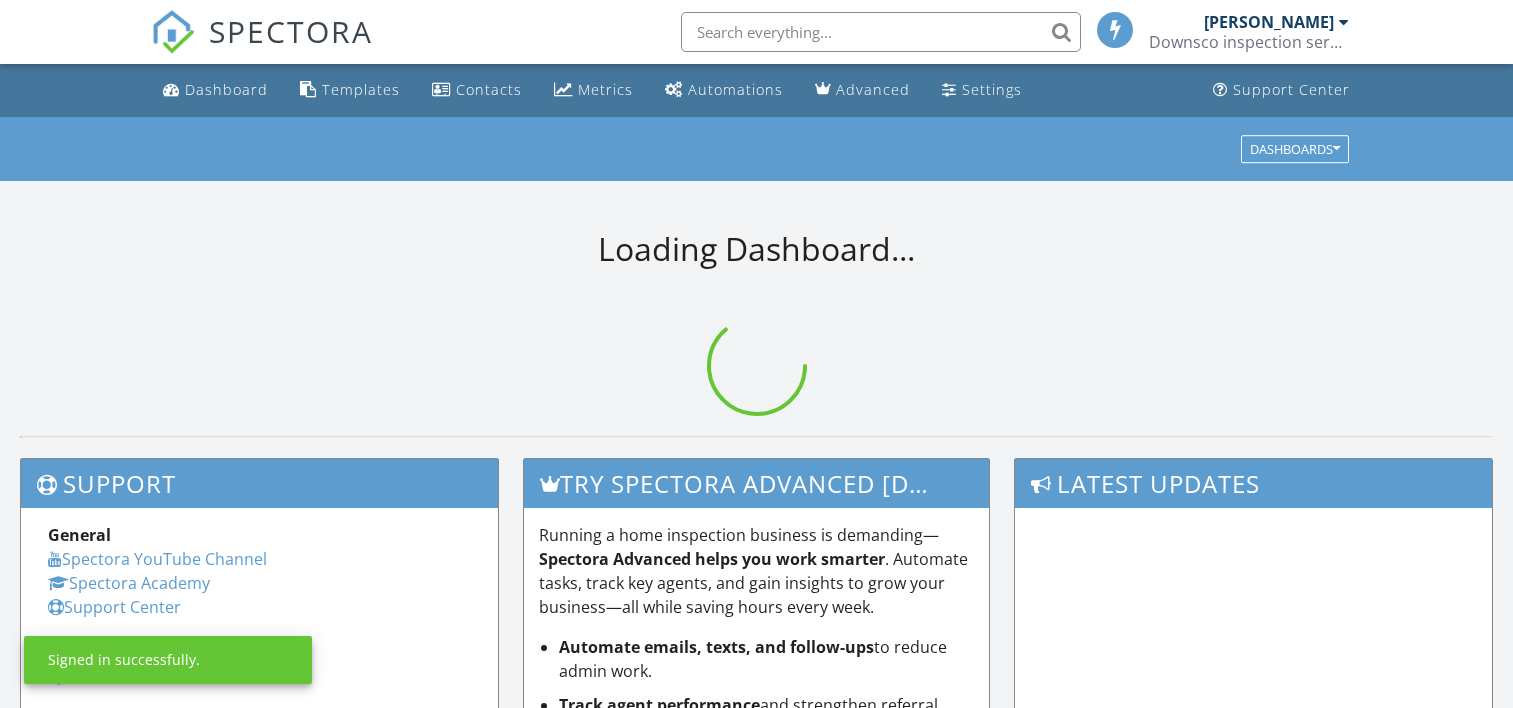 scroll, scrollTop: 0, scrollLeft: 0, axis: both 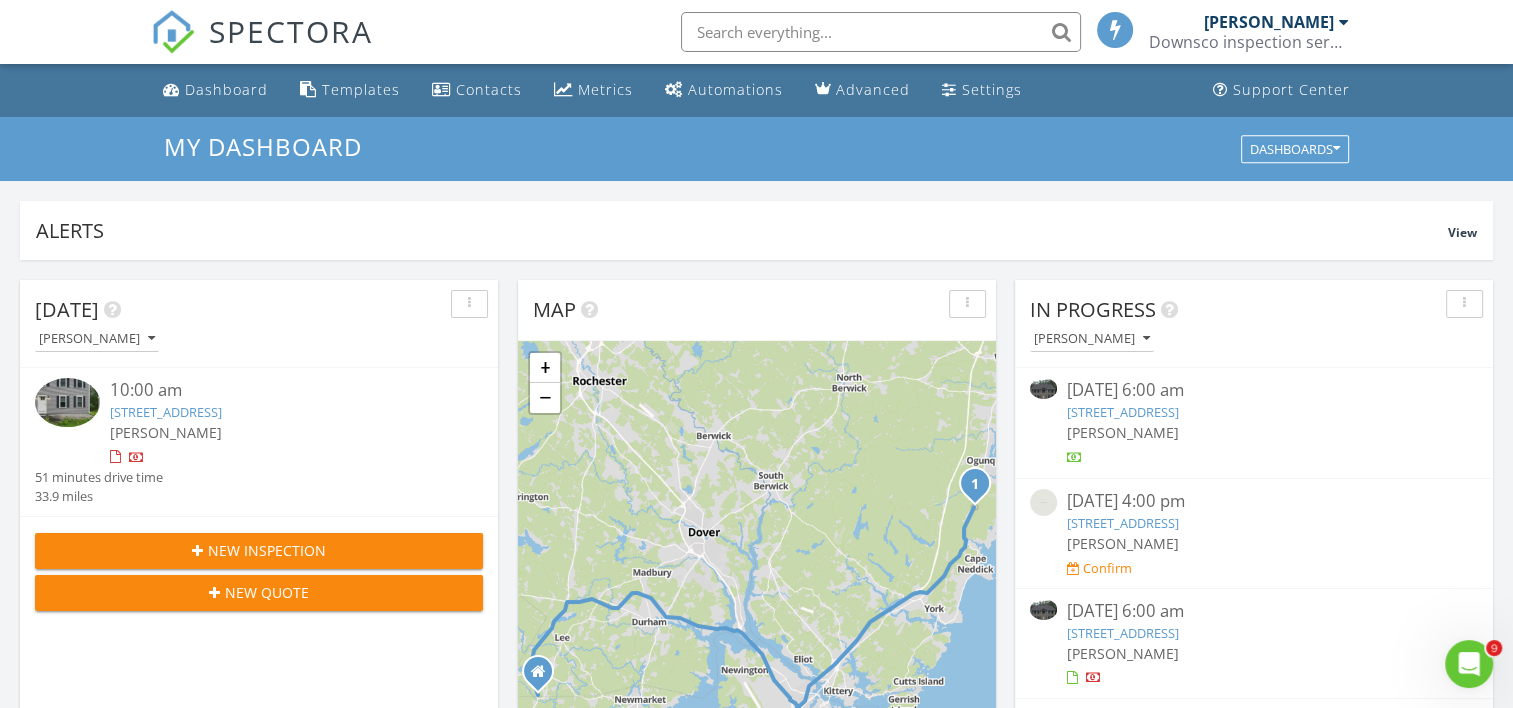 click on "Downsco inspection services" at bounding box center (1249, 42) 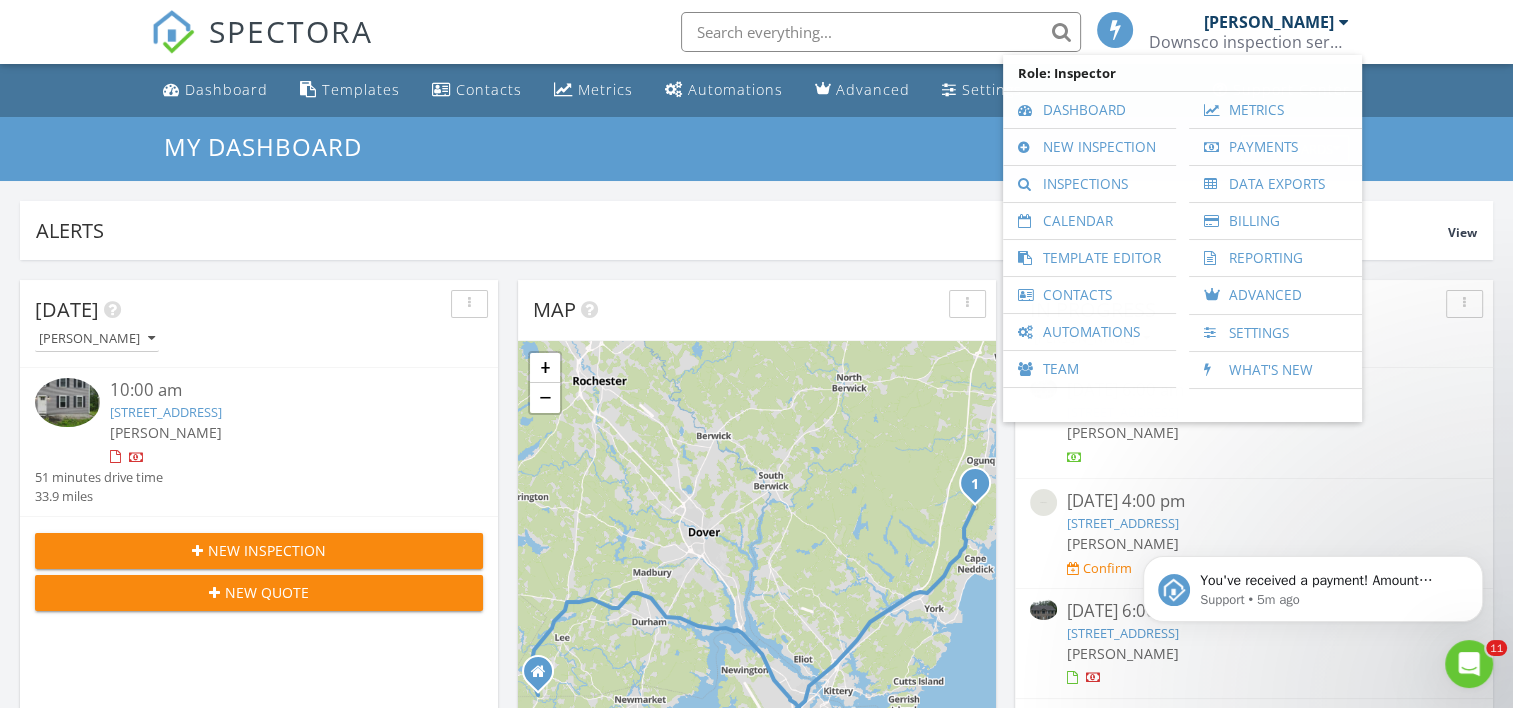 scroll, scrollTop: 0, scrollLeft: 0, axis: both 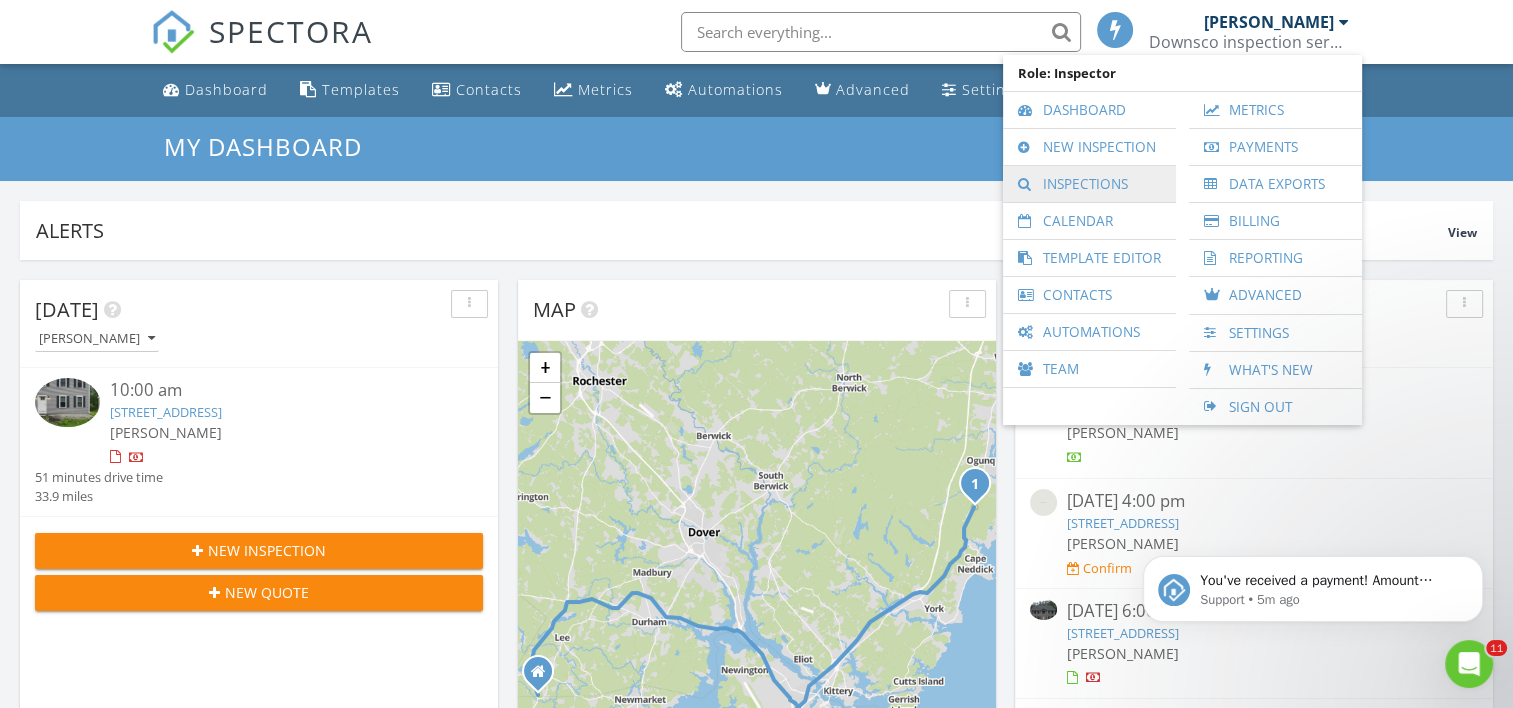 click on "Inspections" at bounding box center (1089, 184) 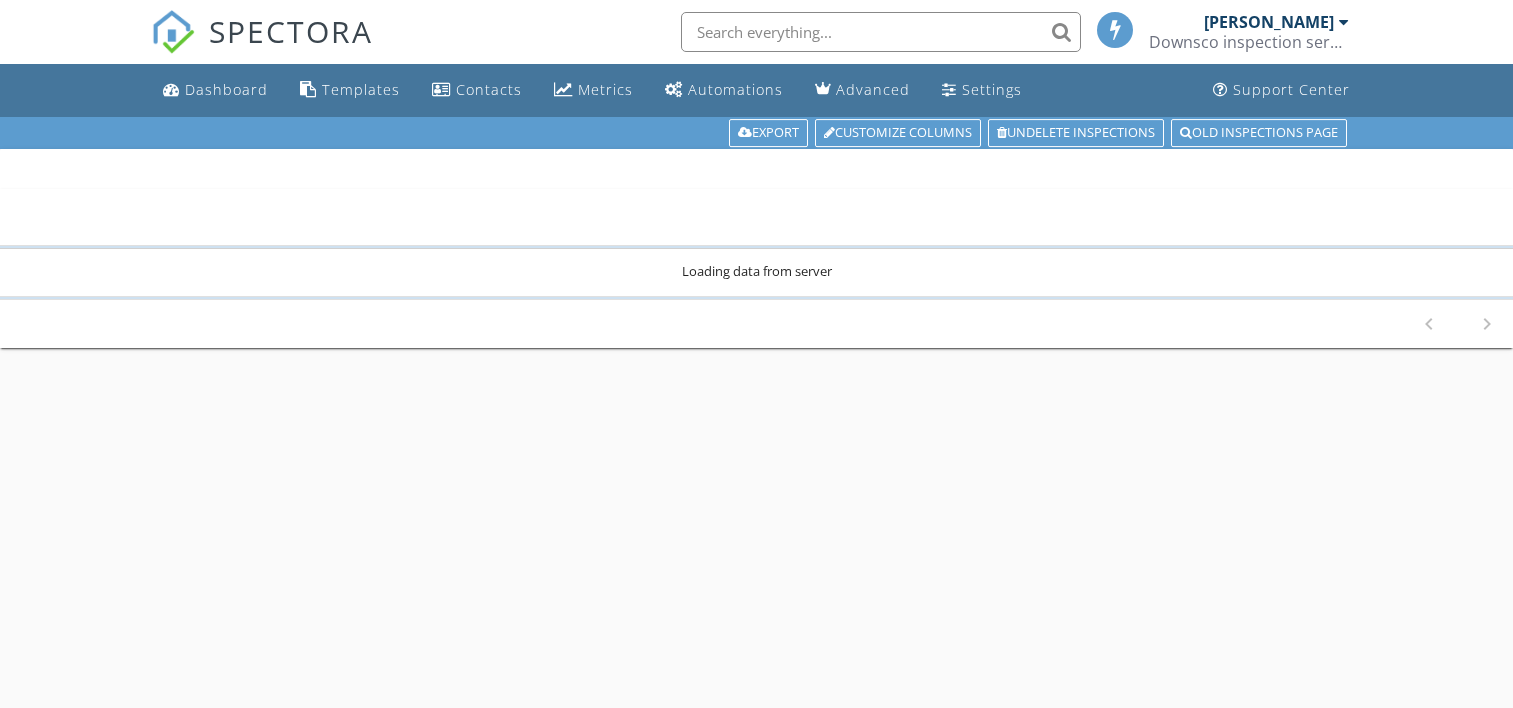 scroll, scrollTop: 0, scrollLeft: 0, axis: both 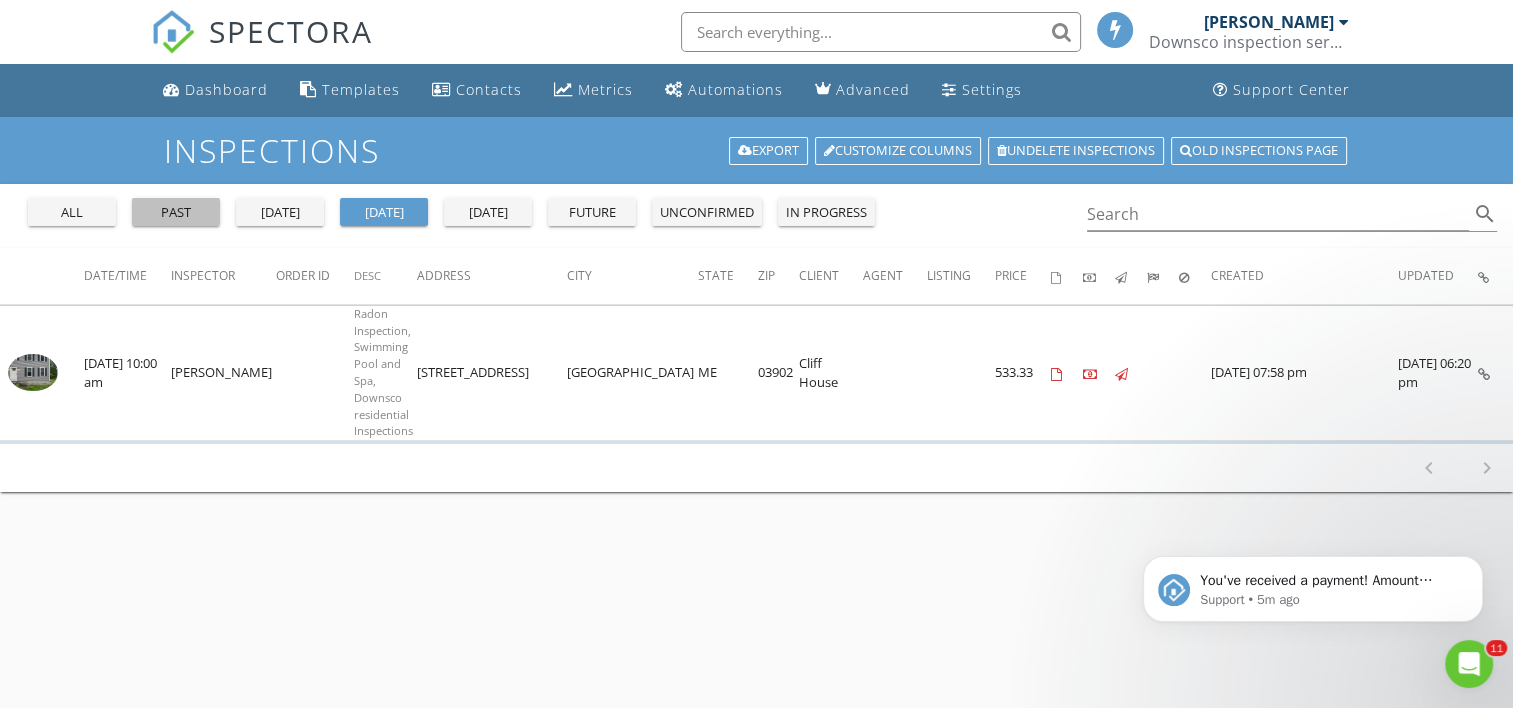 click on "past" at bounding box center [176, 213] 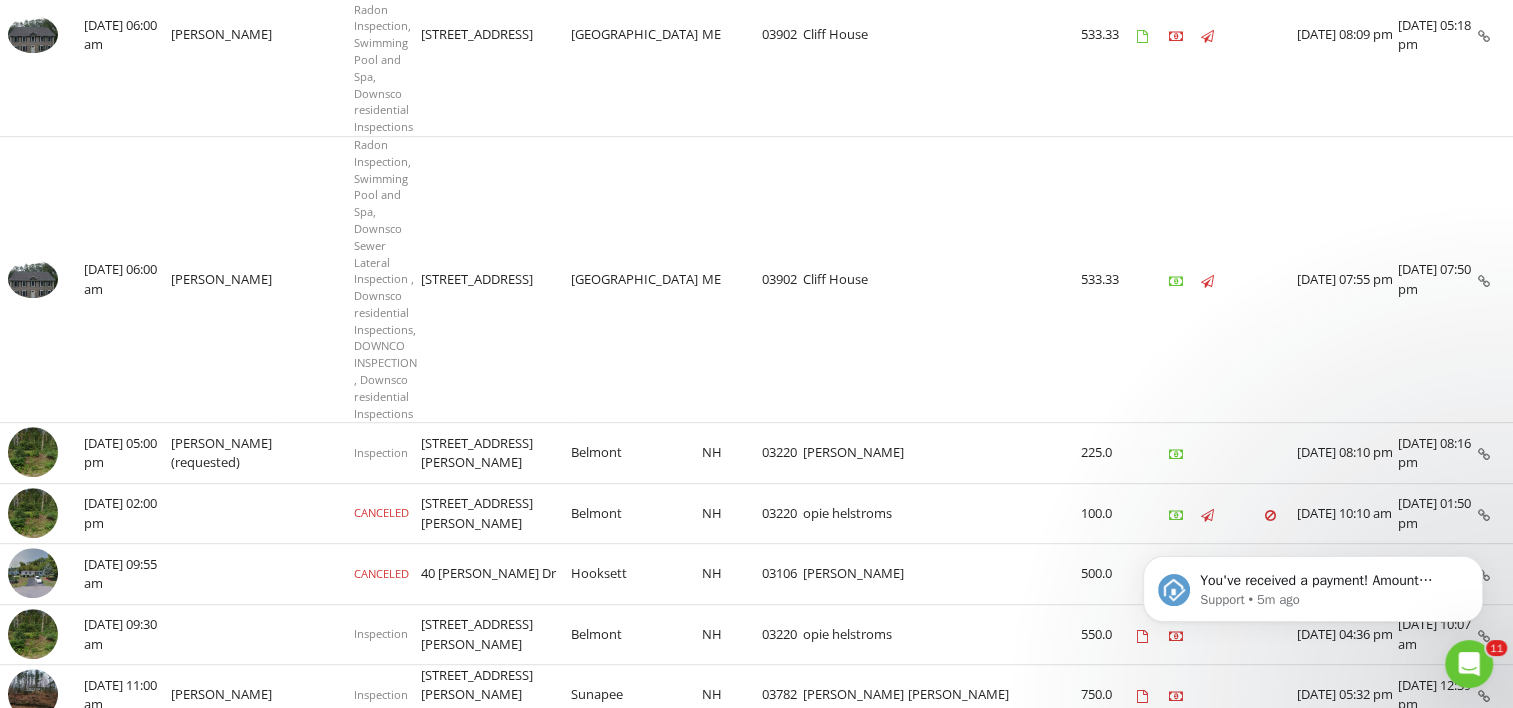 scroll, scrollTop: 937, scrollLeft: 0, axis: vertical 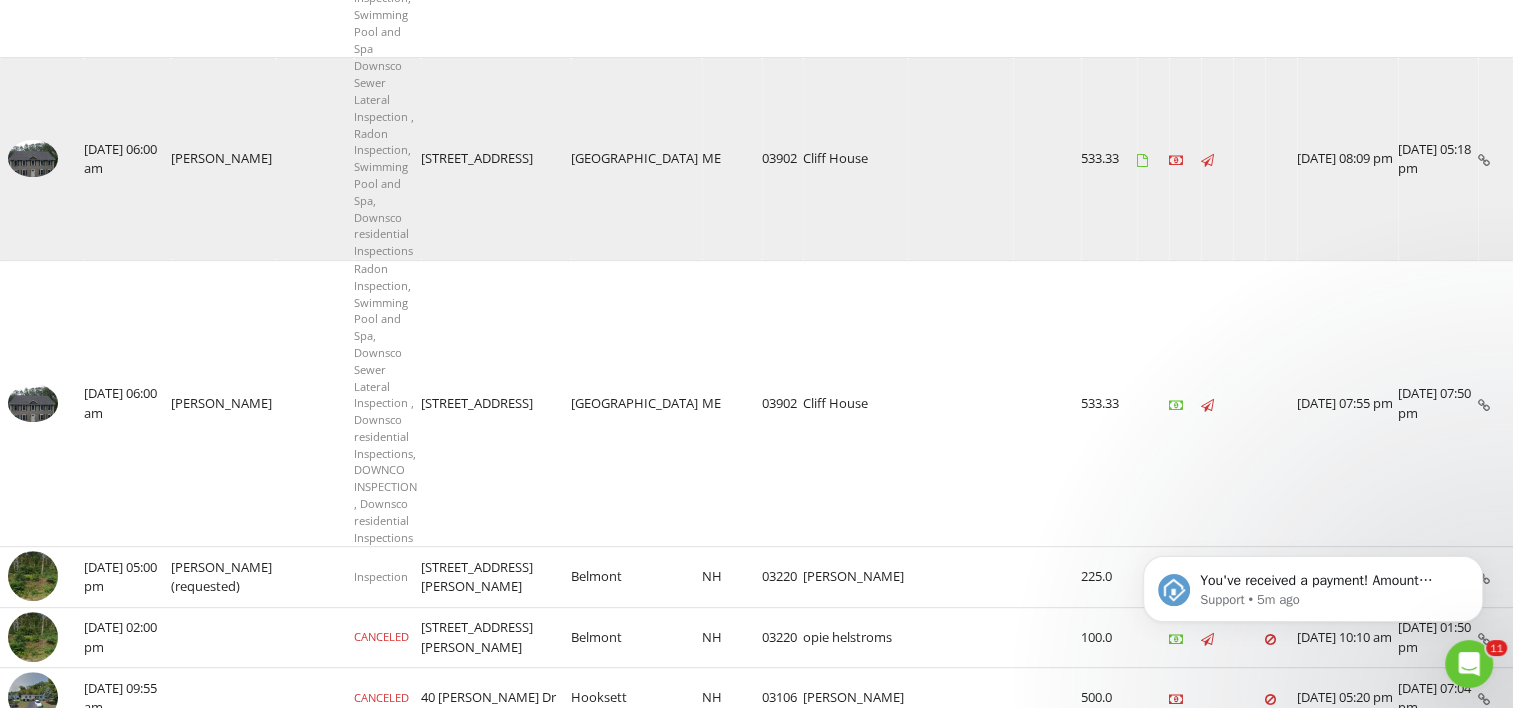 click on "[PERSON_NAME]" at bounding box center [223, 159] 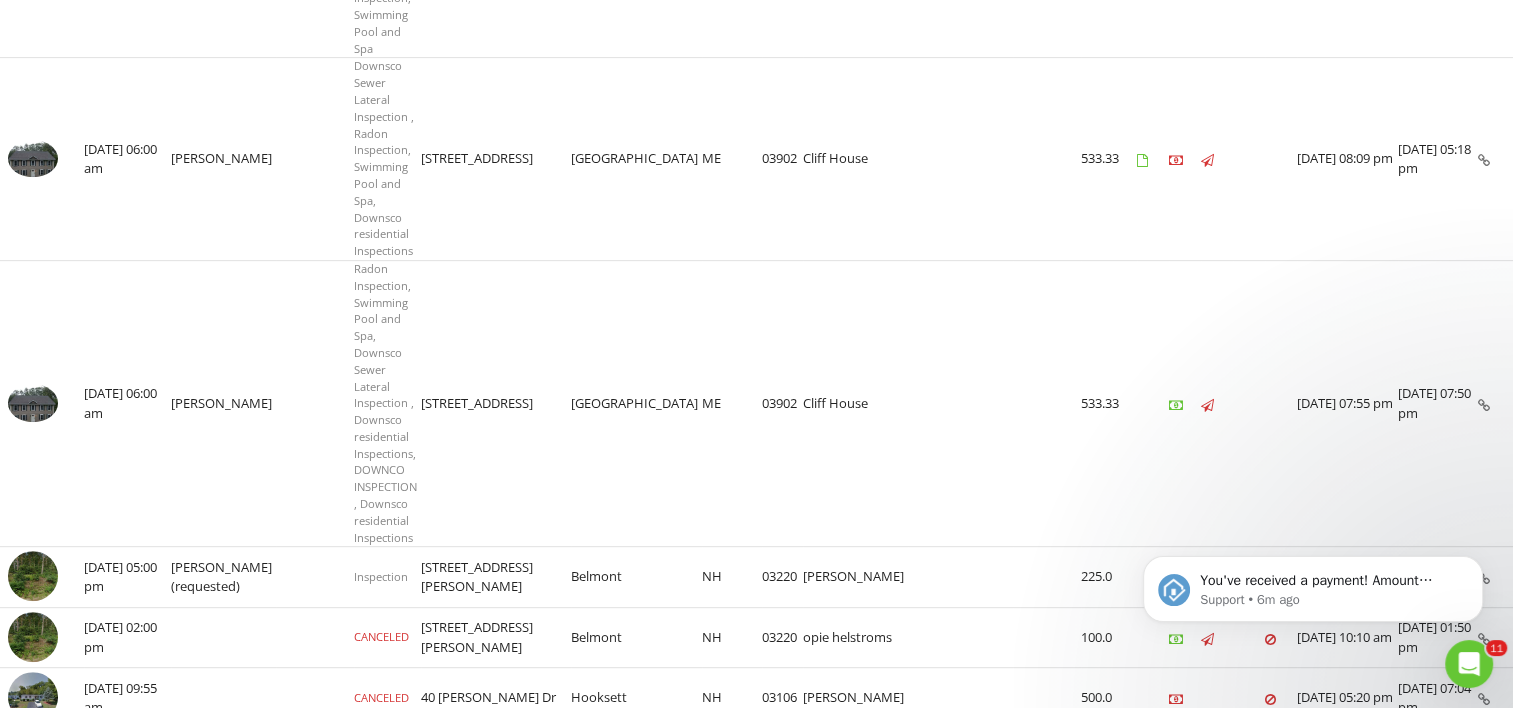 scroll, scrollTop: 168, scrollLeft: 0, axis: vertical 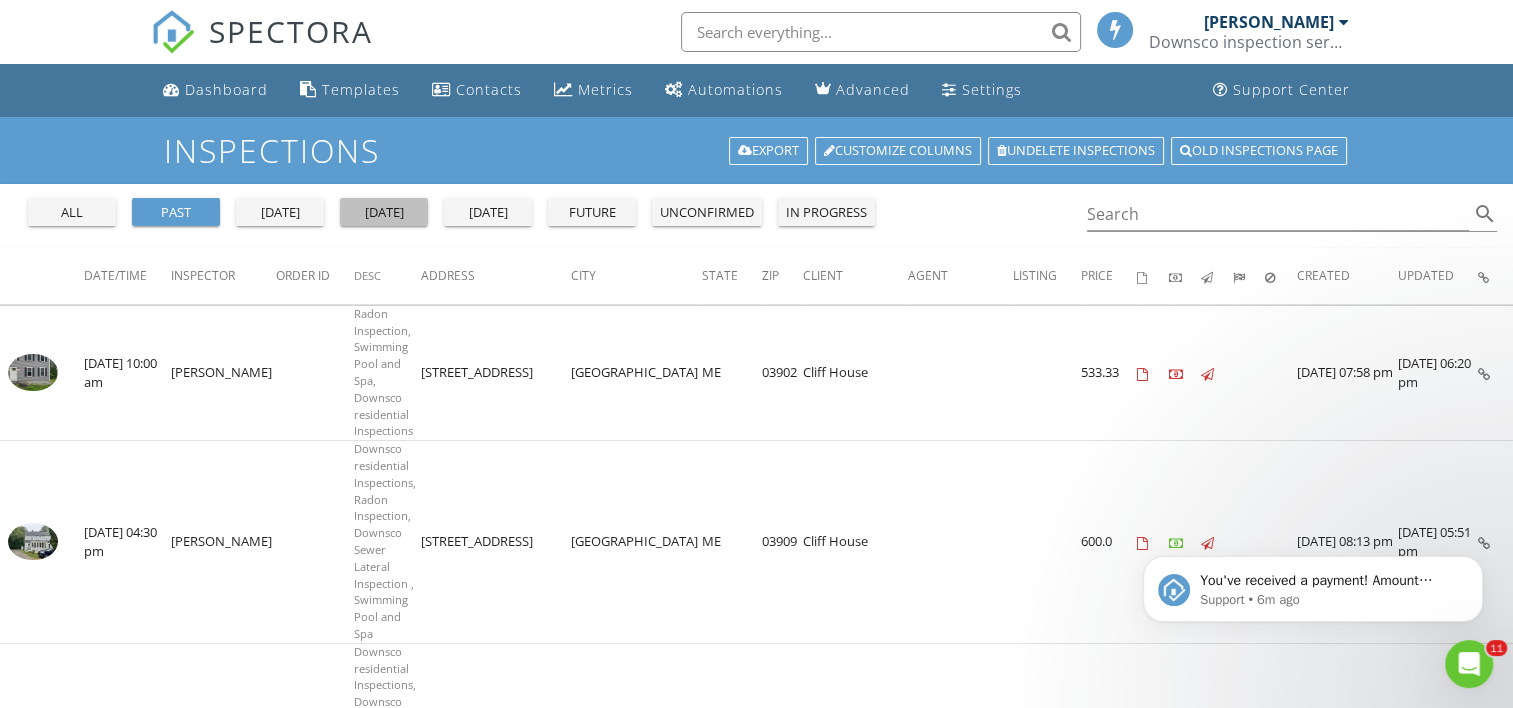 click on "today" at bounding box center (384, 213) 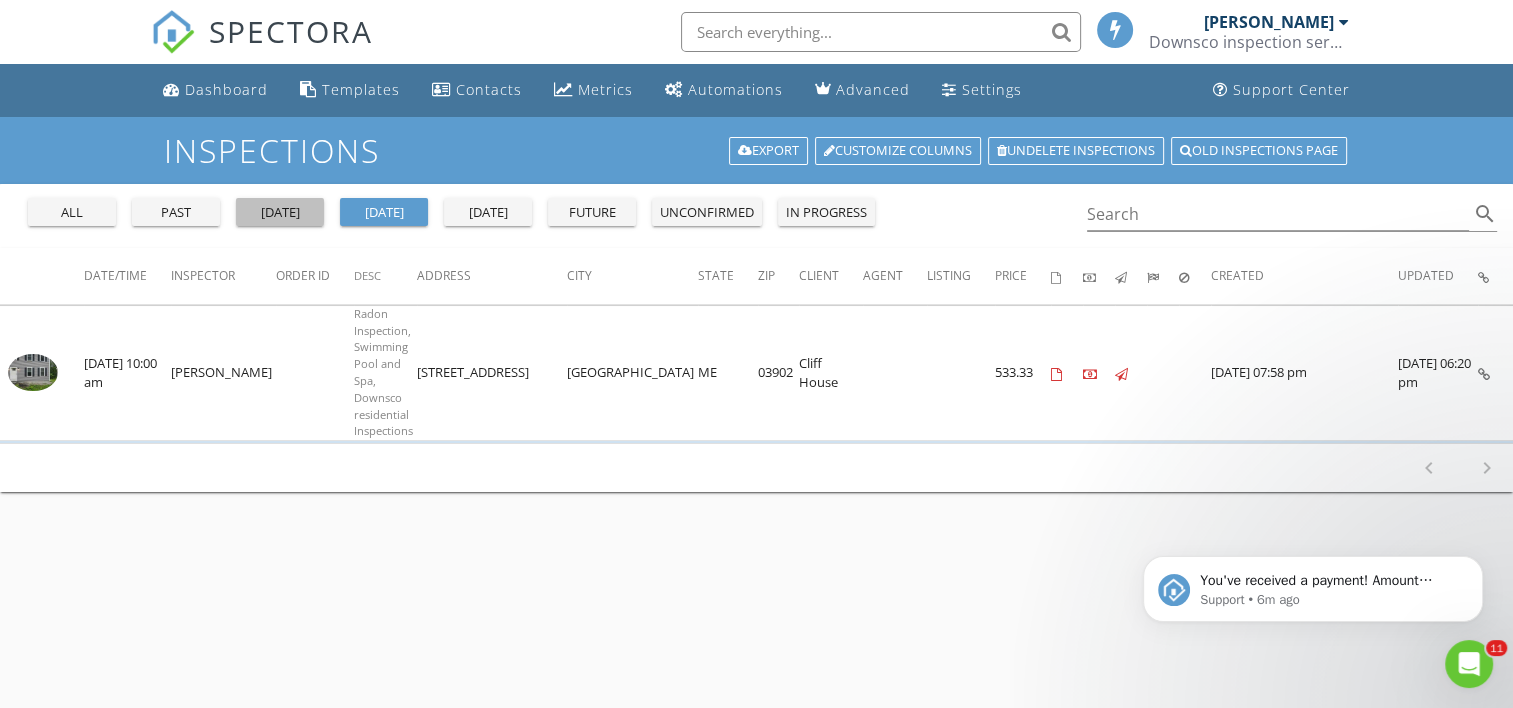 click on "yesterday" at bounding box center [280, 213] 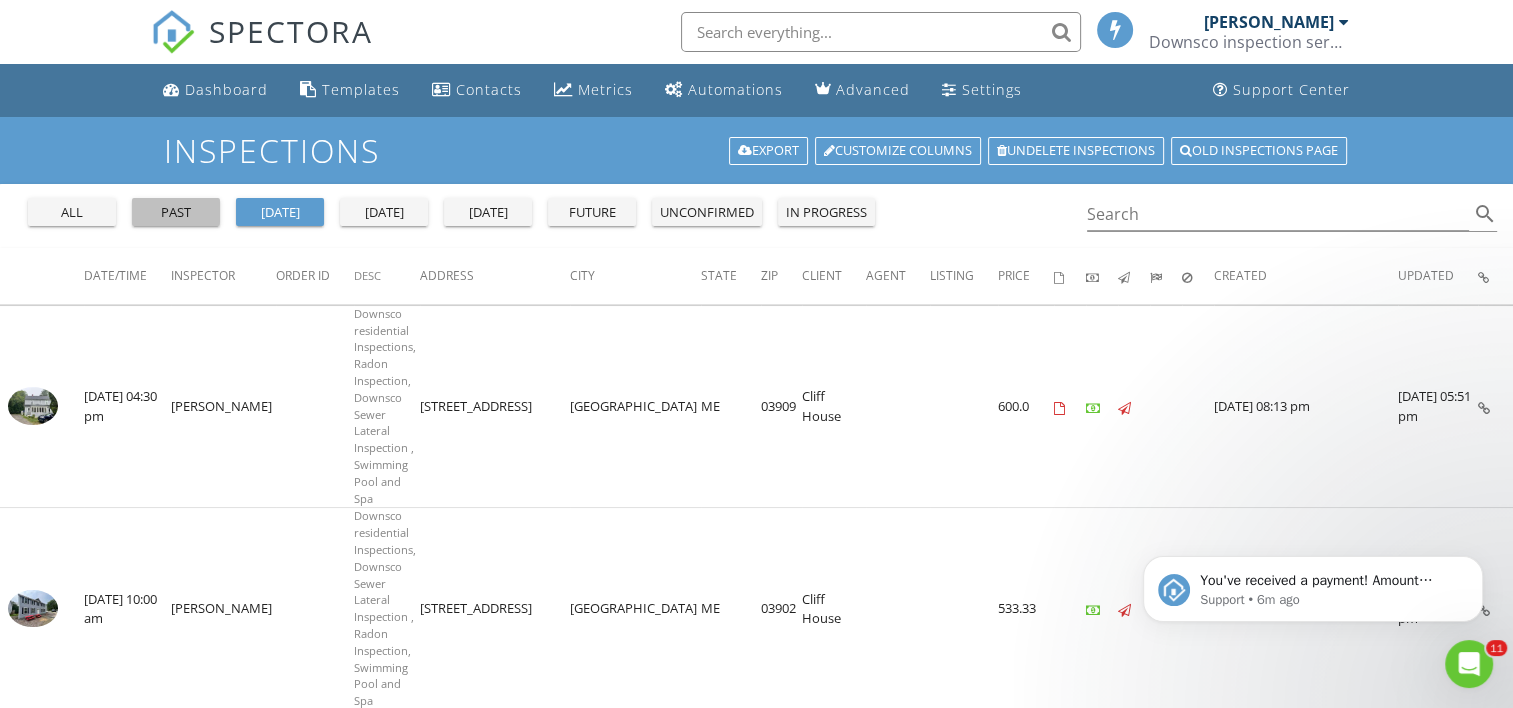 click on "past" at bounding box center [176, 213] 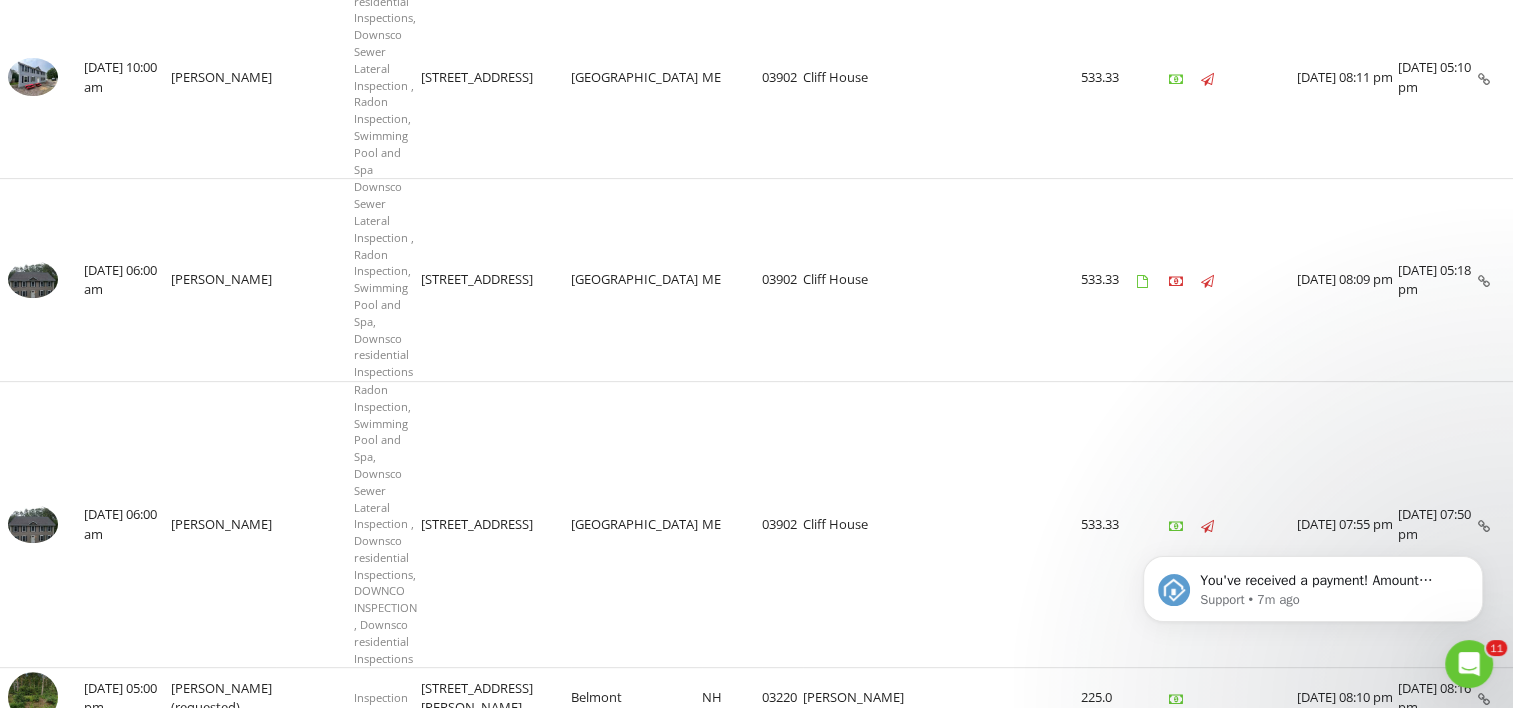 scroll, scrollTop: 812, scrollLeft: 0, axis: vertical 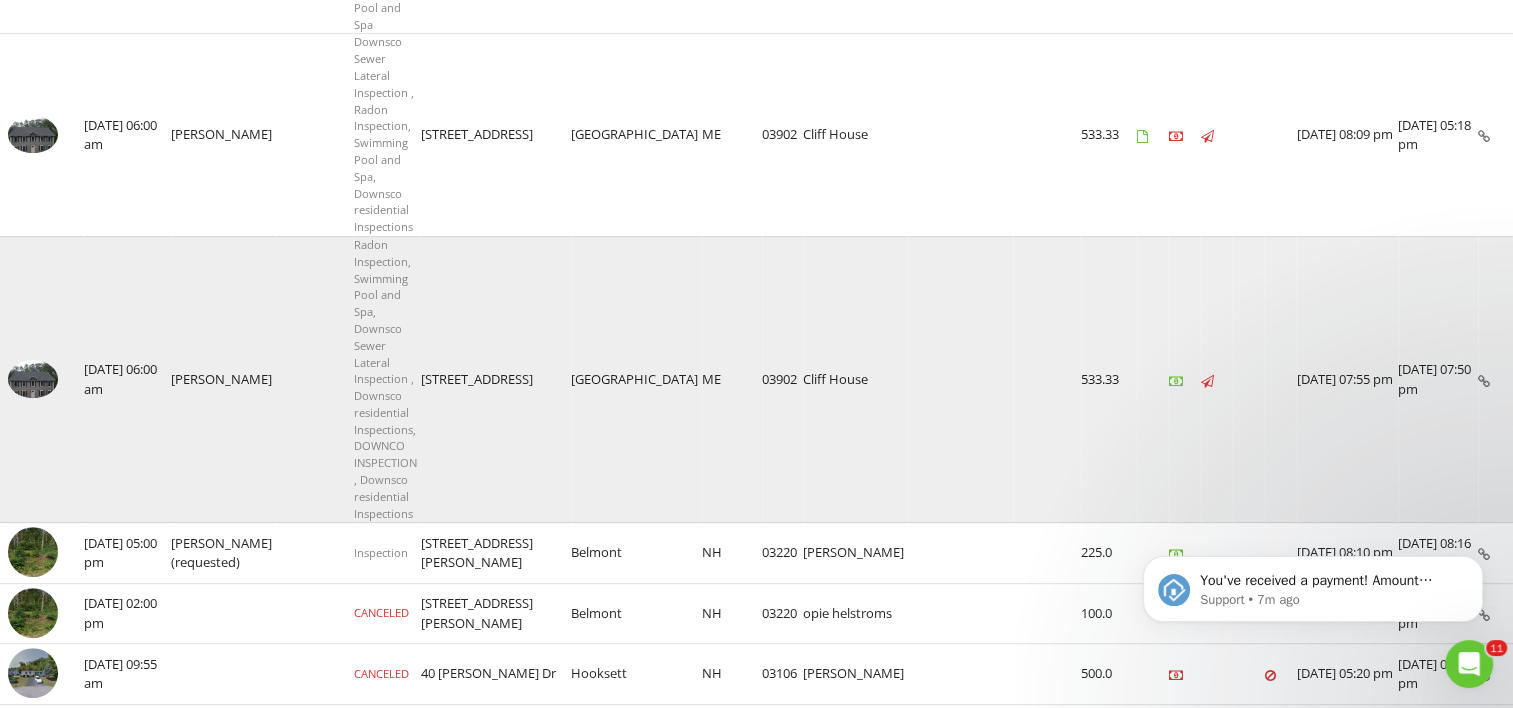 click on "[PERSON_NAME]" at bounding box center (223, 379) 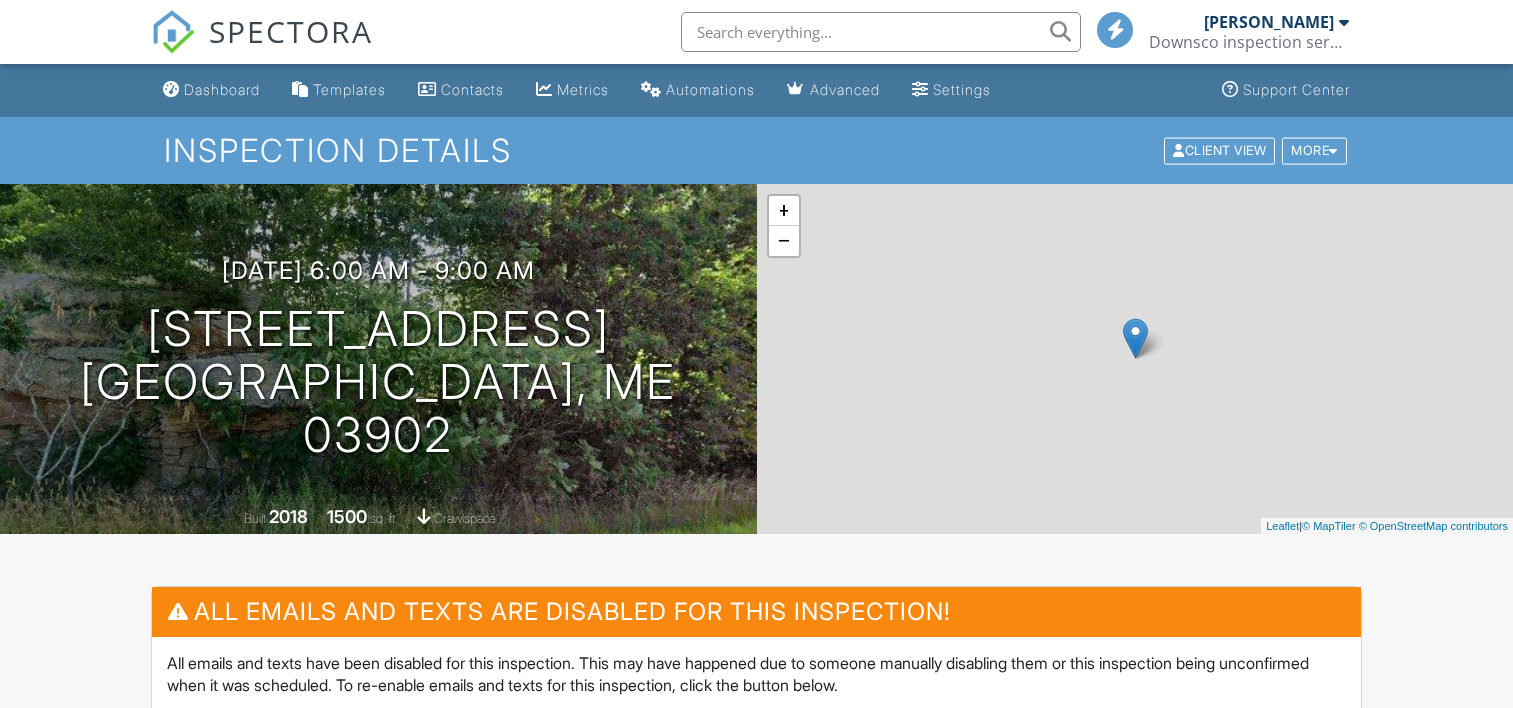 scroll, scrollTop: 0, scrollLeft: 0, axis: both 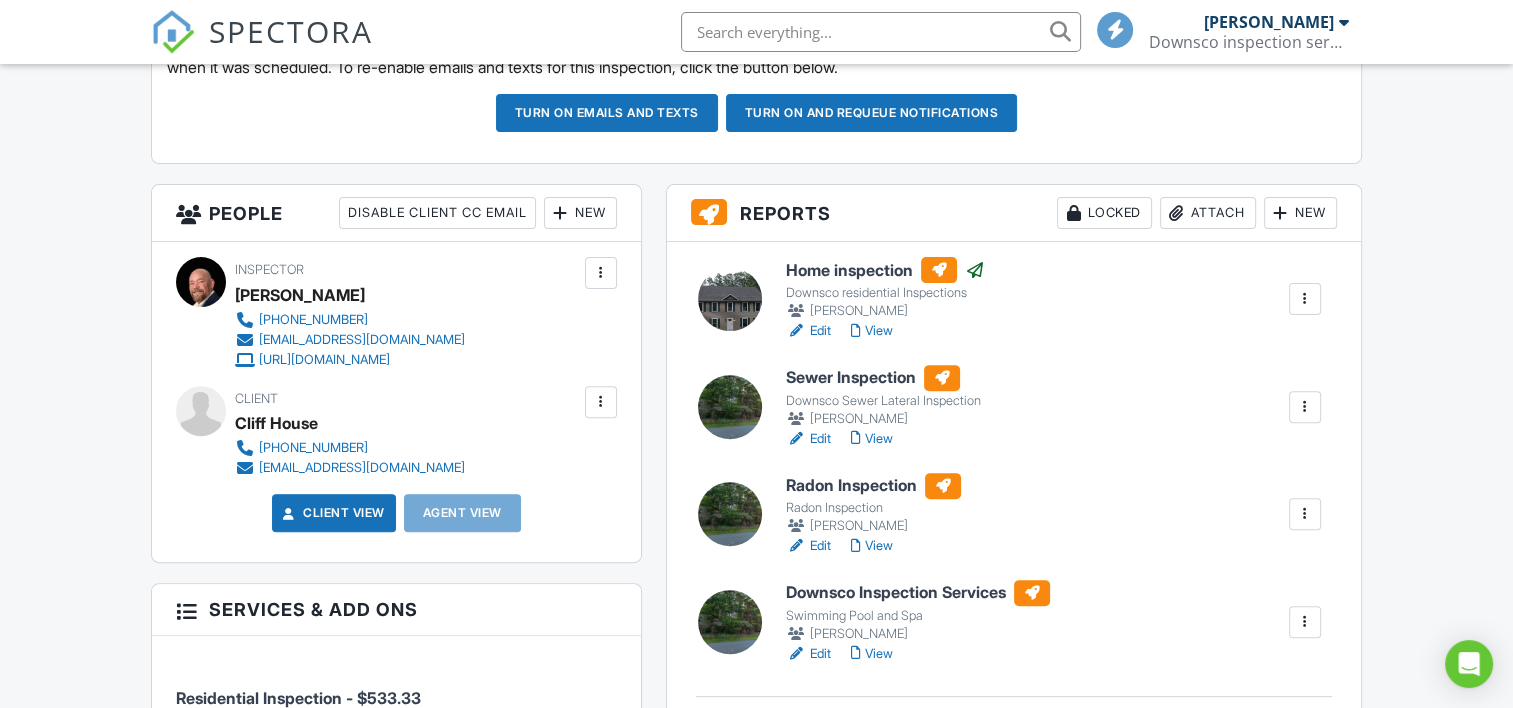 click at bounding box center [730, 299] 